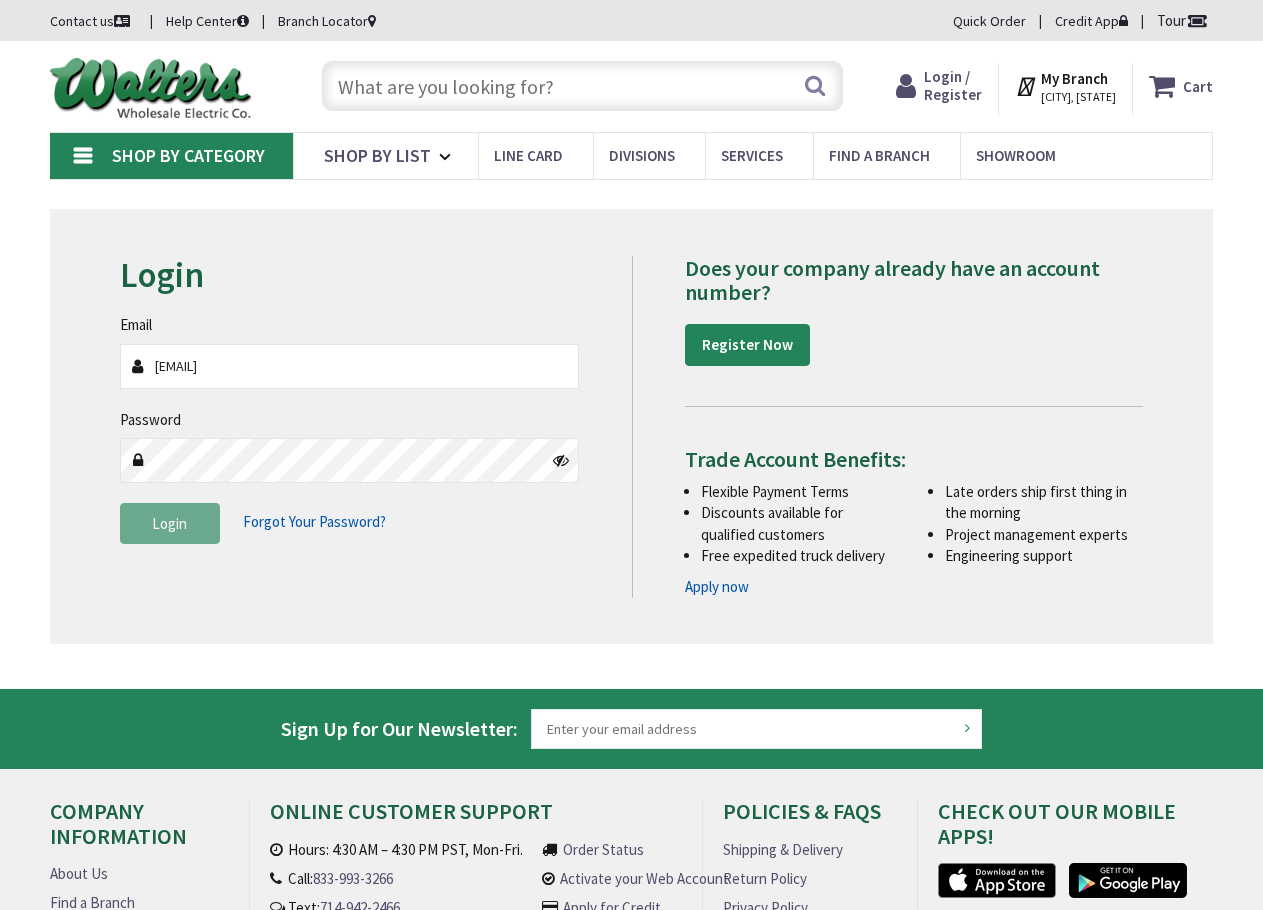 scroll, scrollTop: 0, scrollLeft: 0, axis: both 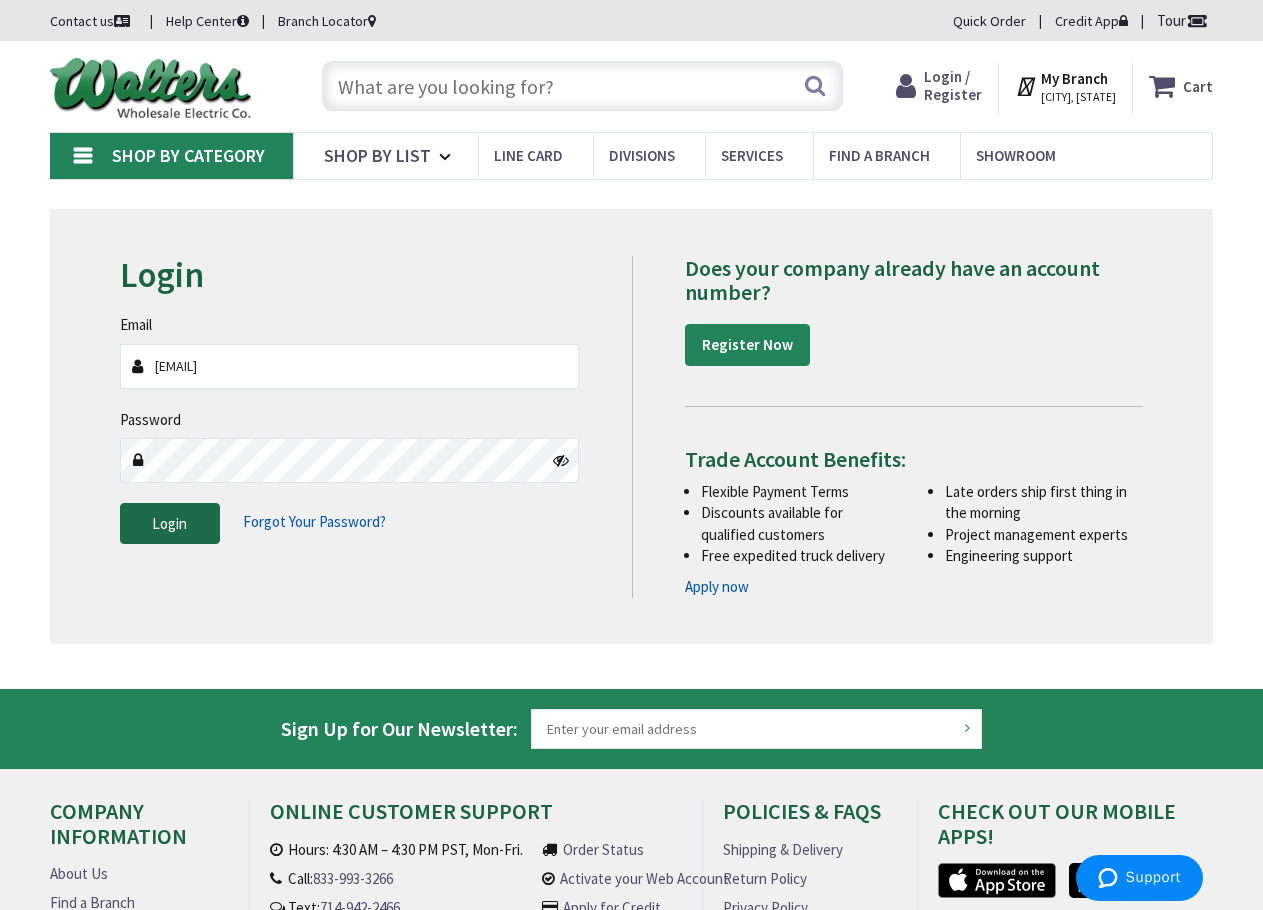 click on "Login" at bounding box center (169, 523) 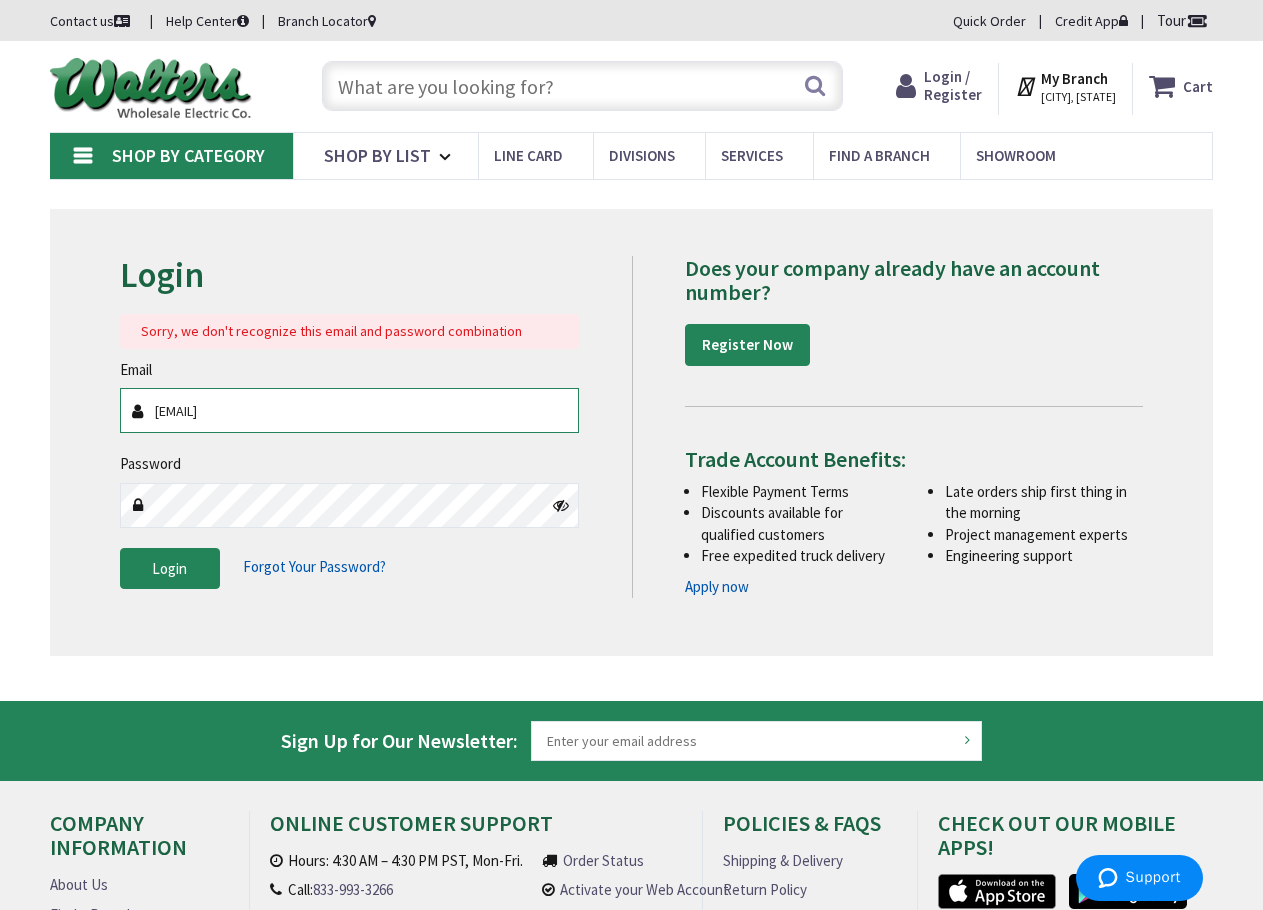 click on "accounting@elitecandm.com" at bounding box center [349, 410] 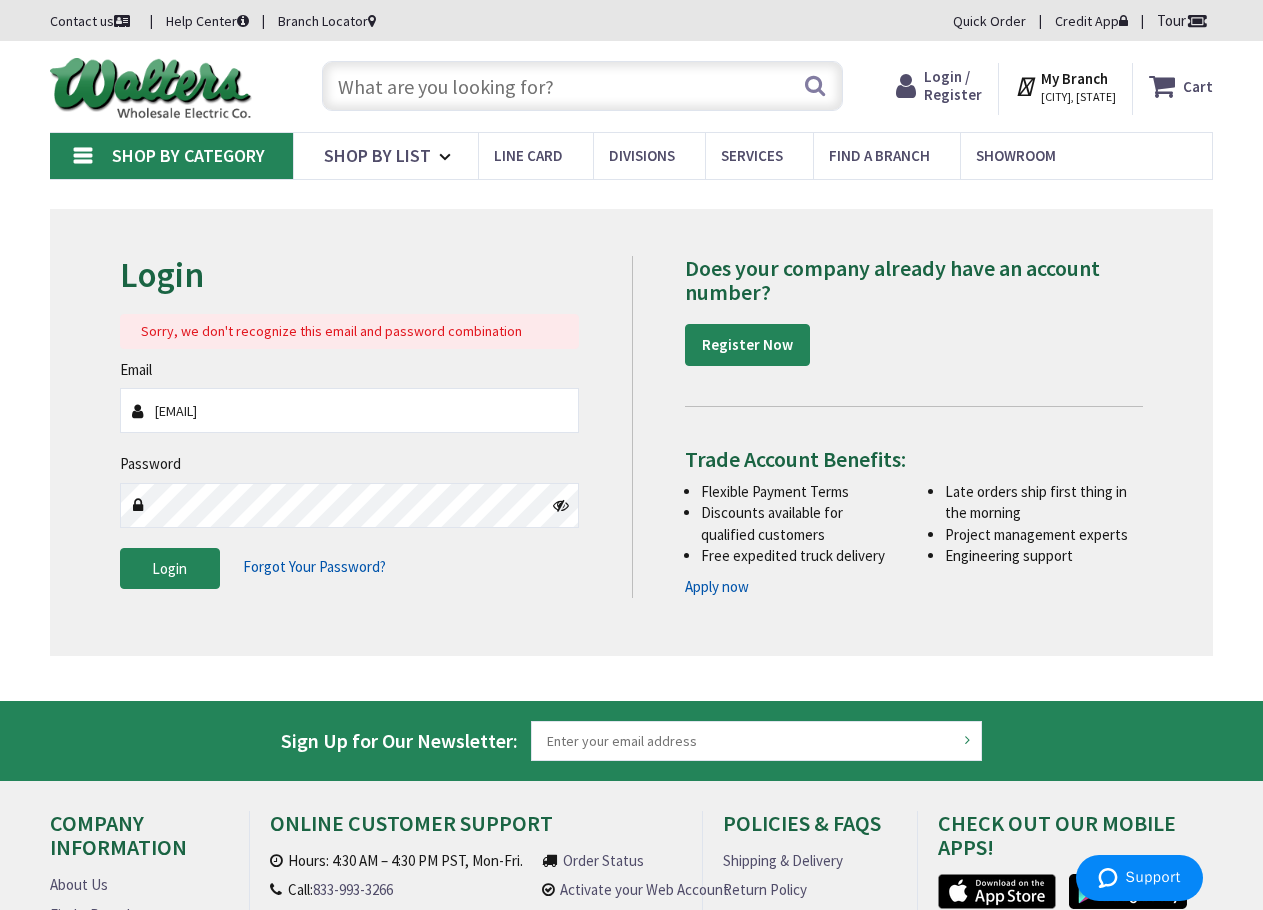 click on "Password" at bounding box center (349, 490) 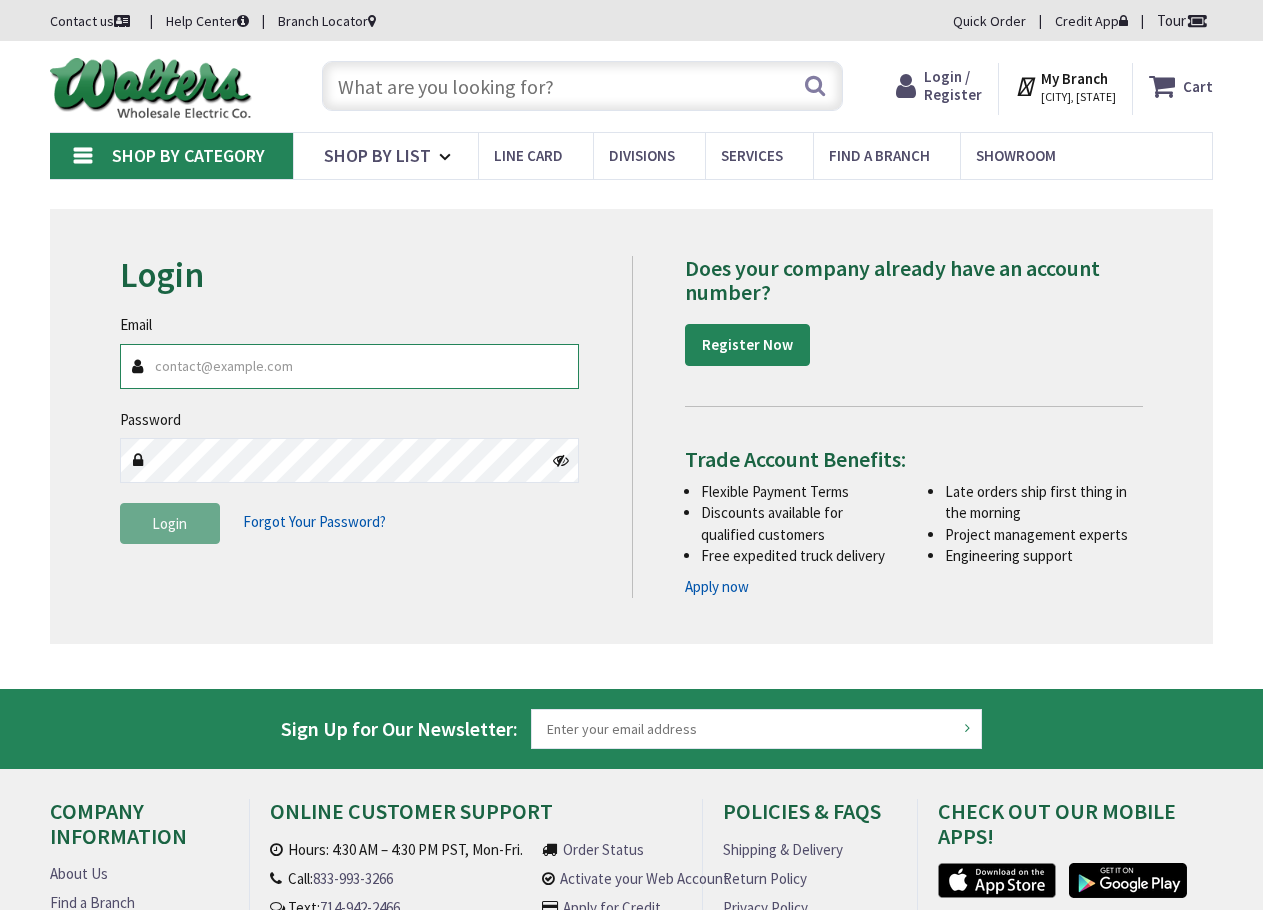 scroll, scrollTop: 0, scrollLeft: 0, axis: both 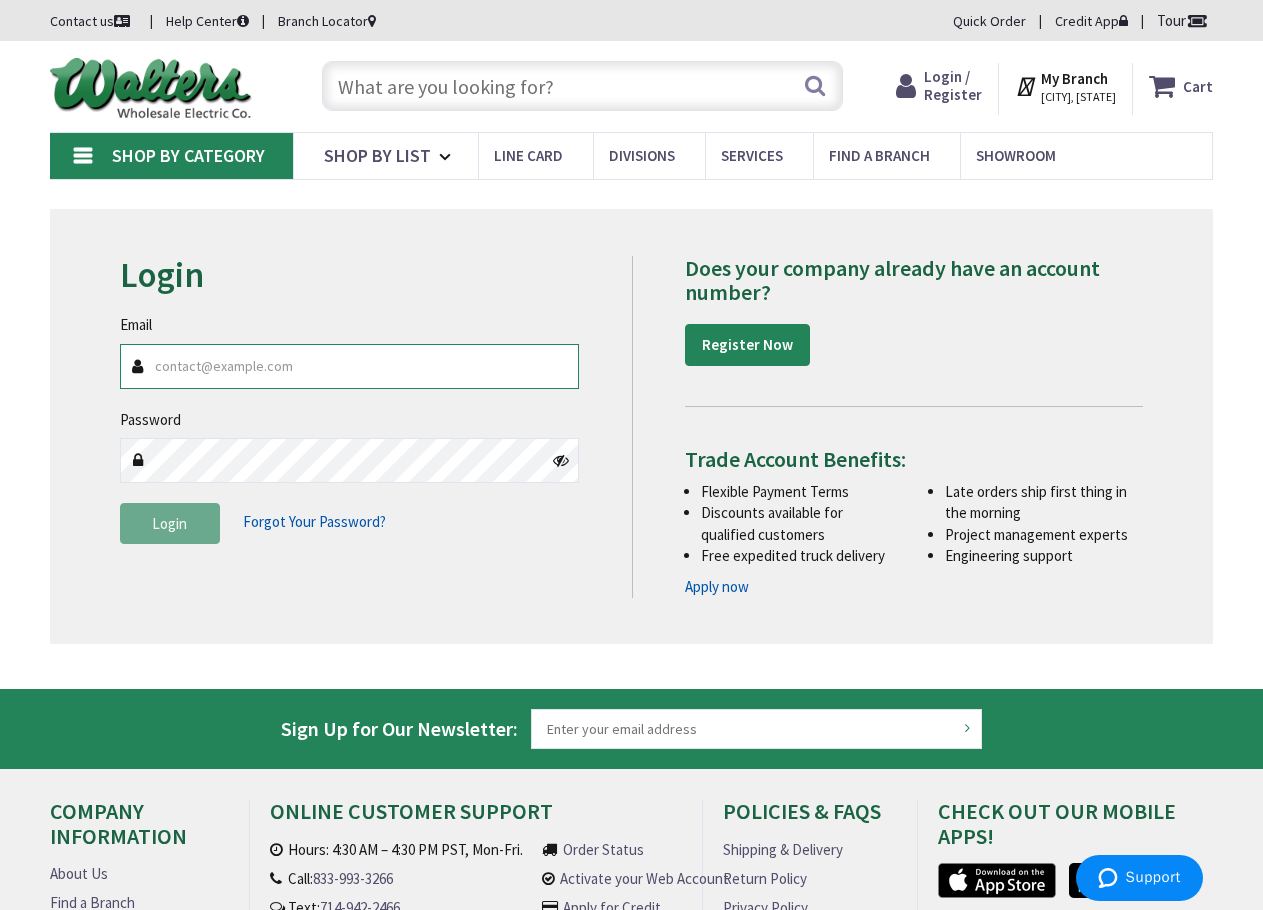 click on "Email" at bounding box center [349, 366] 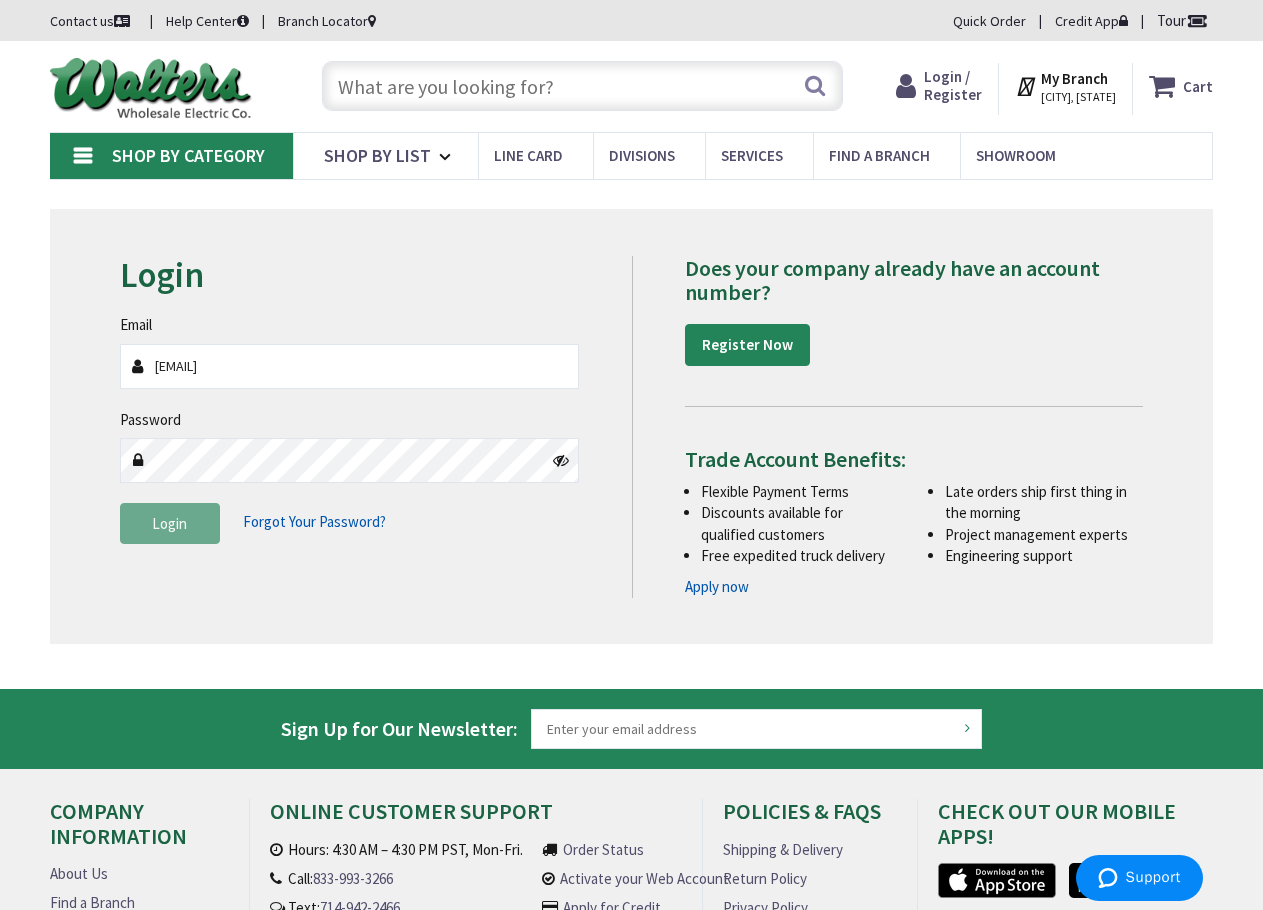 click on "Forgot Your Password?" at bounding box center [314, 521] 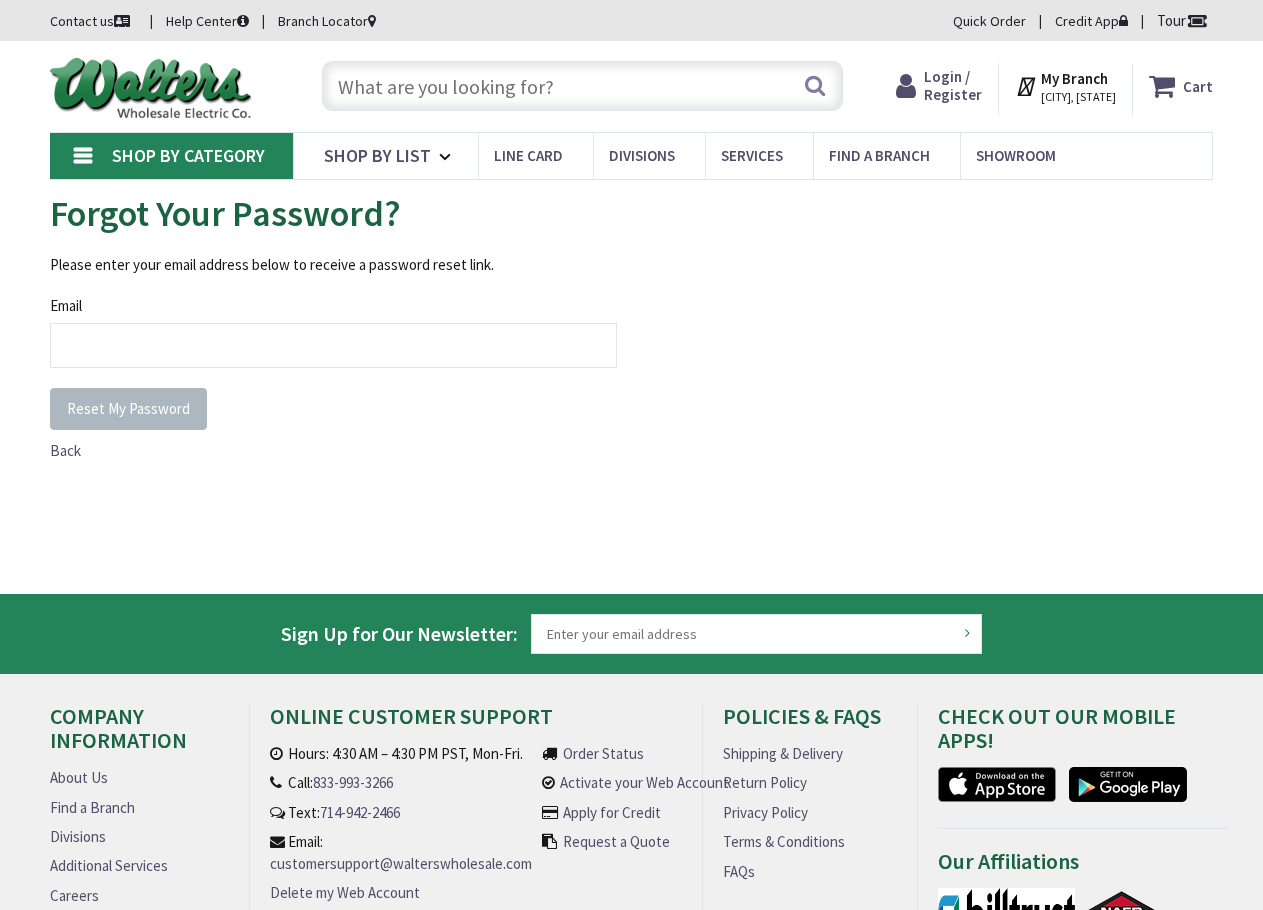 scroll, scrollTop: 0, scrollLeft: 0, axis: both 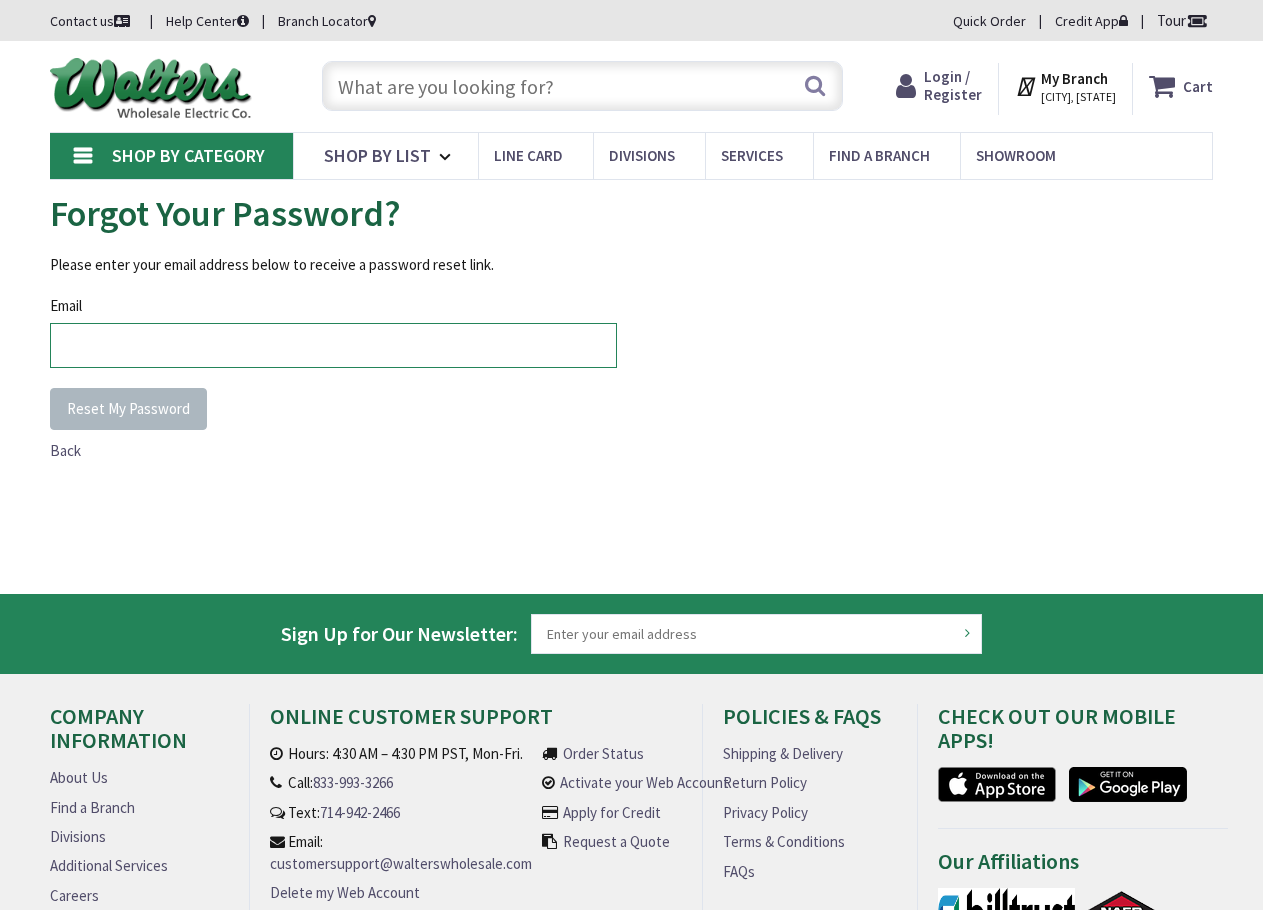 click on "Email" at bounding box center [333, 345] 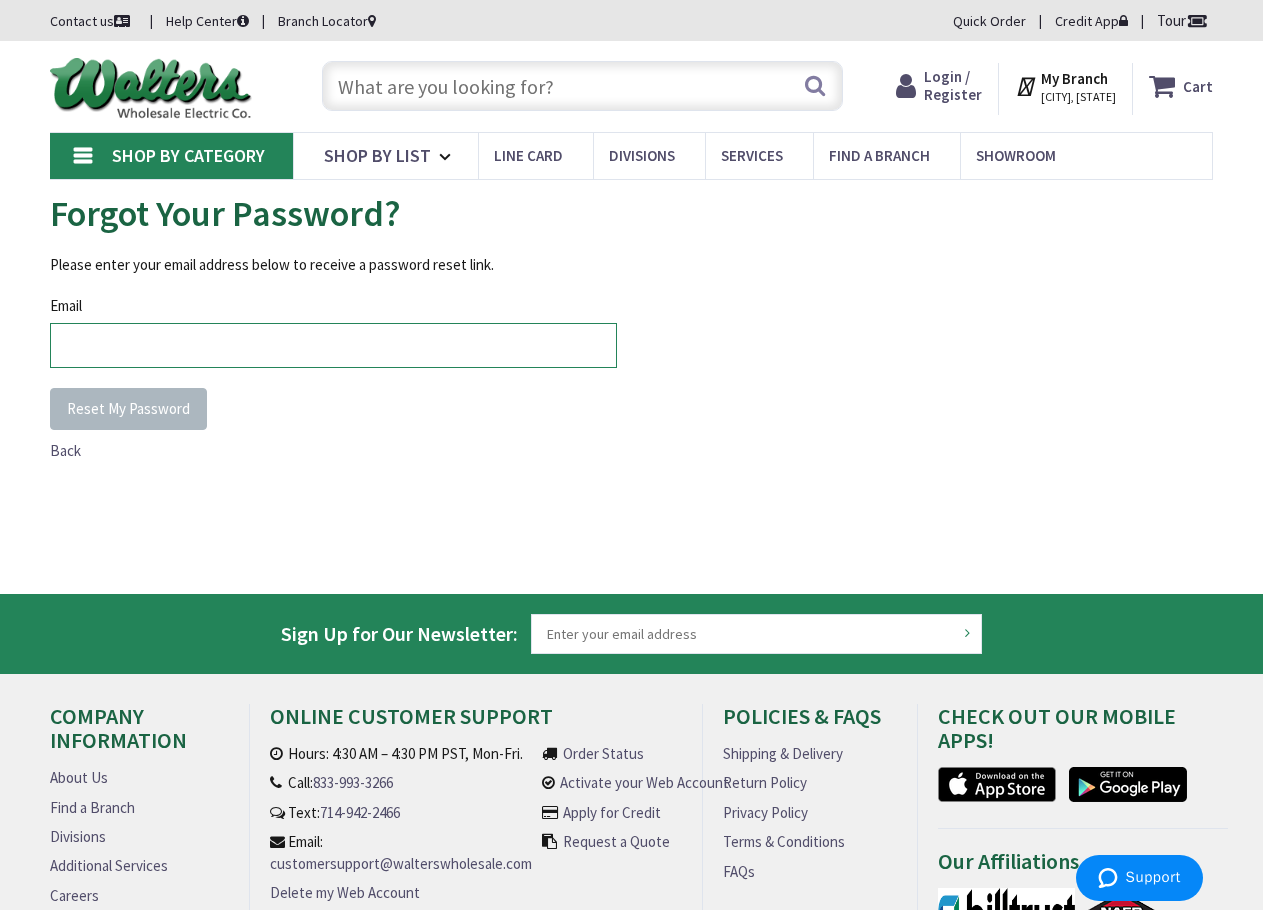 type on "[EMAIL]" 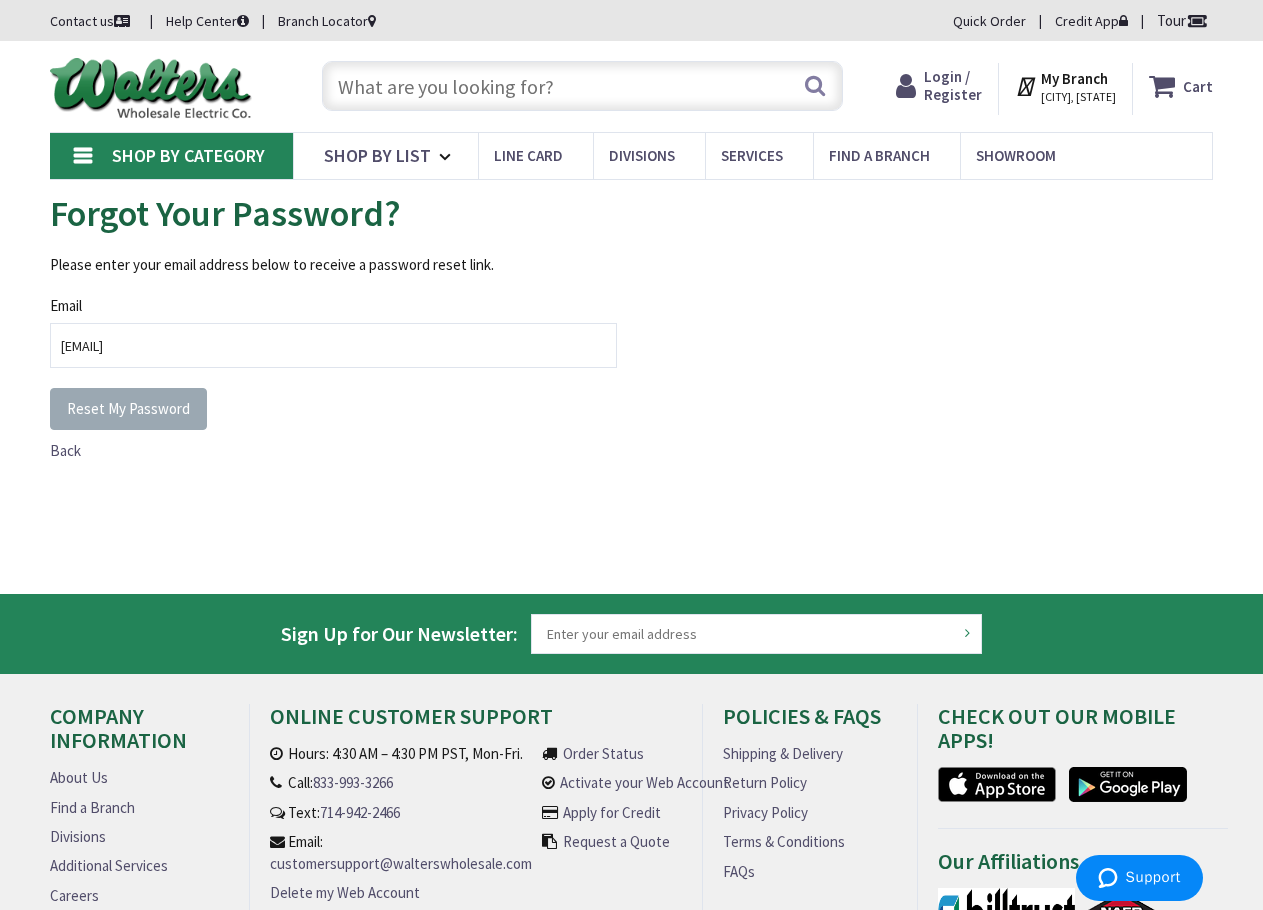 click on "Reset My Password" at bounding box center (128, 409) 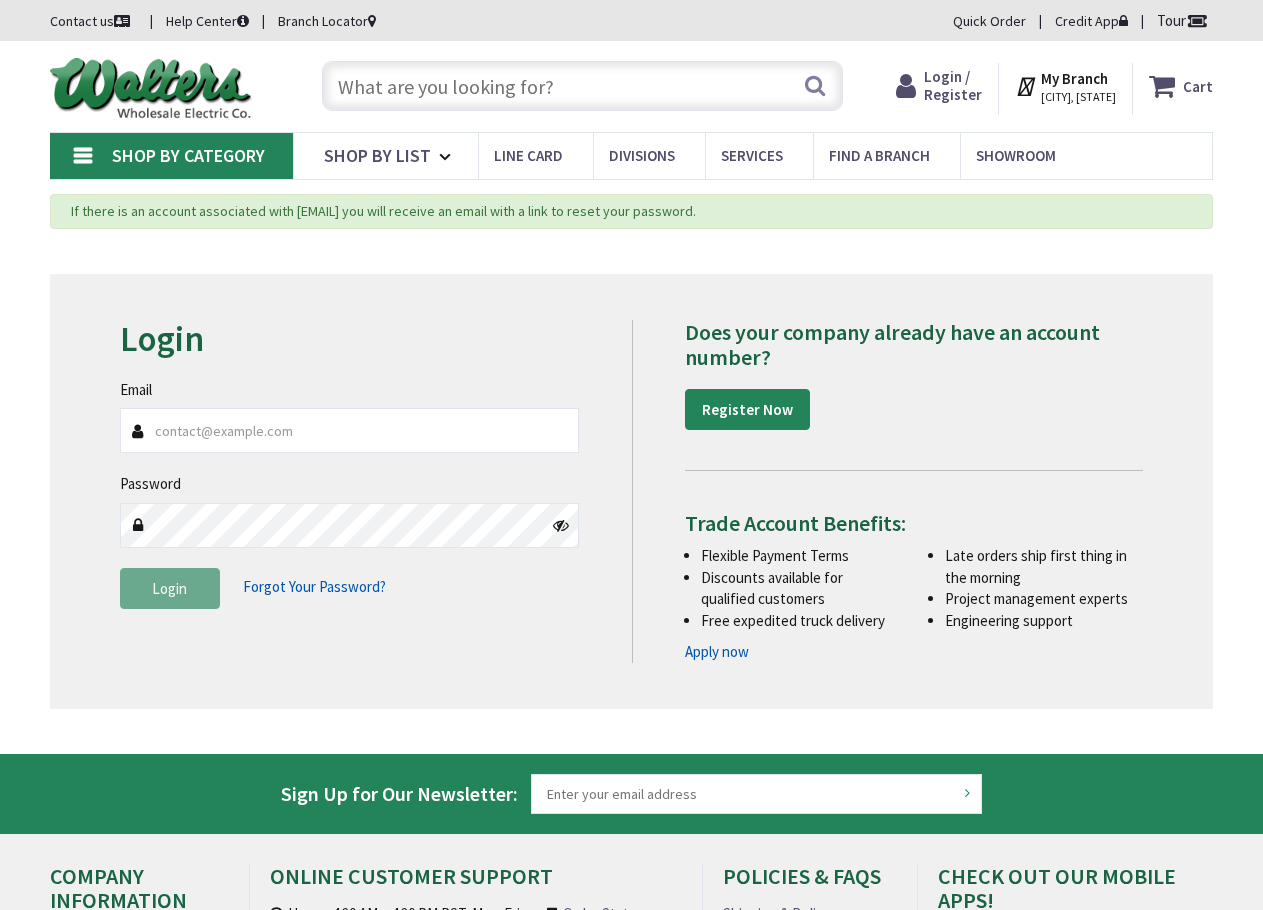 scroll, scrollTop: 0, scrollLeft: 0, axis: both 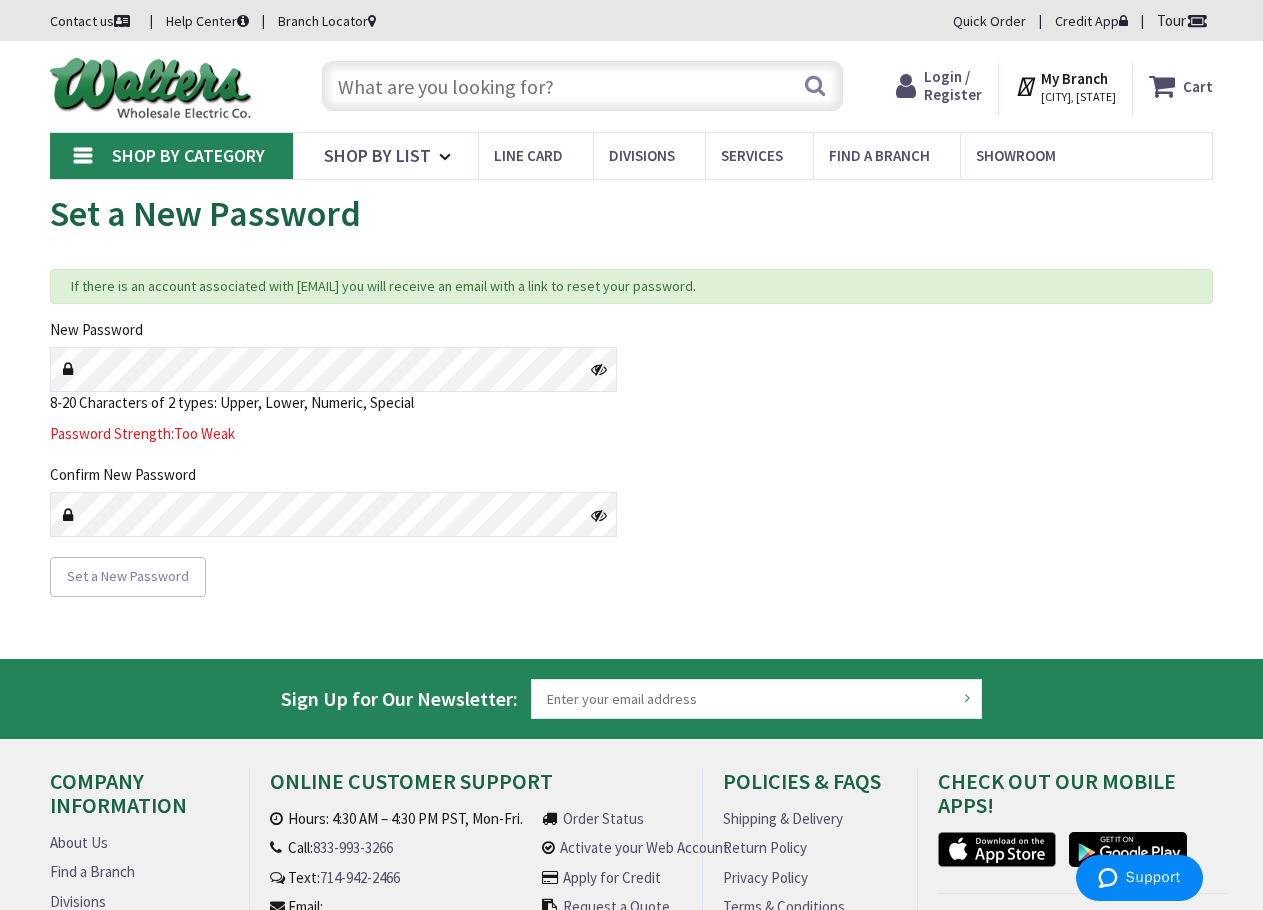 click at bounding box center (599, 369) 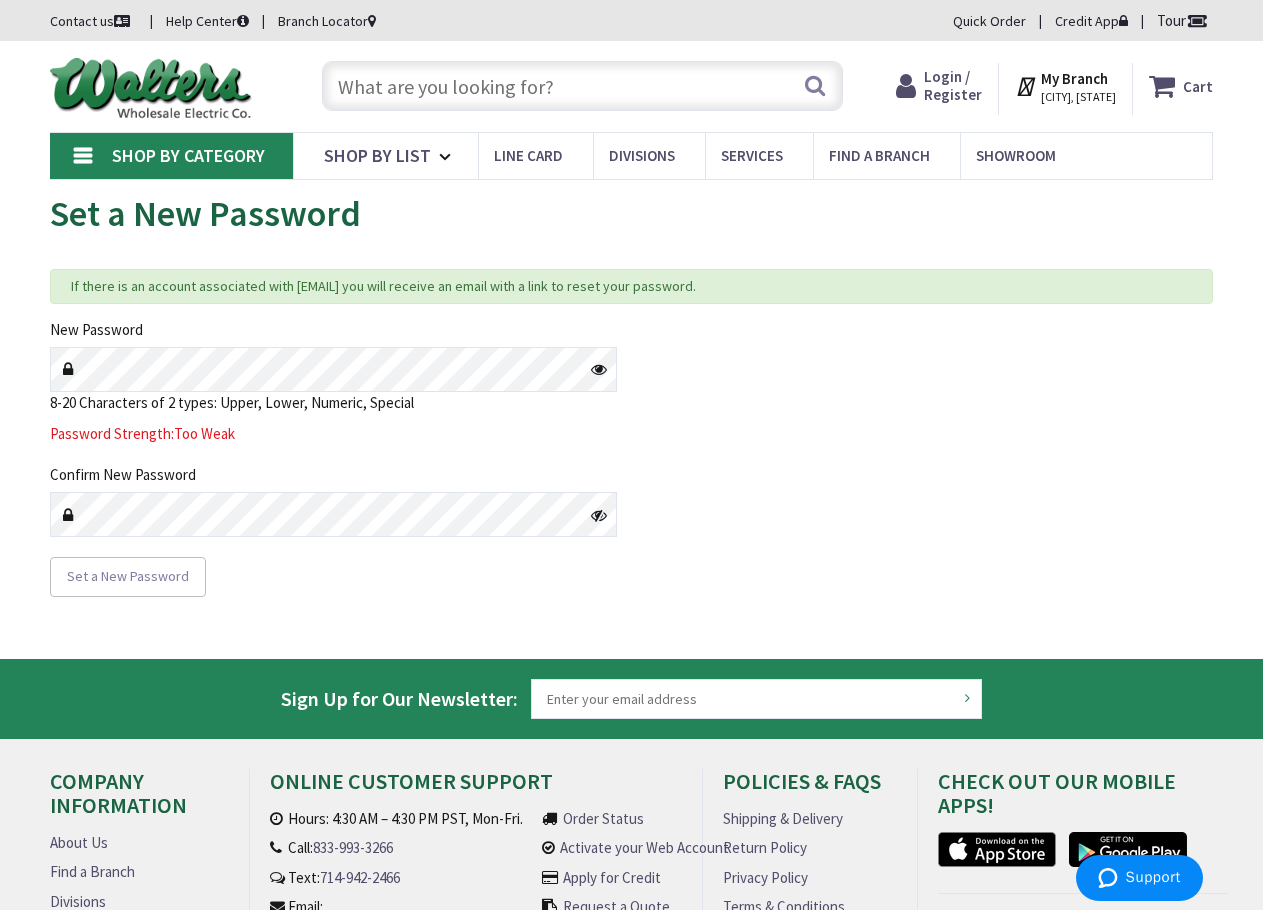 click on "Set a New Password" at bounding box center (333, 577) 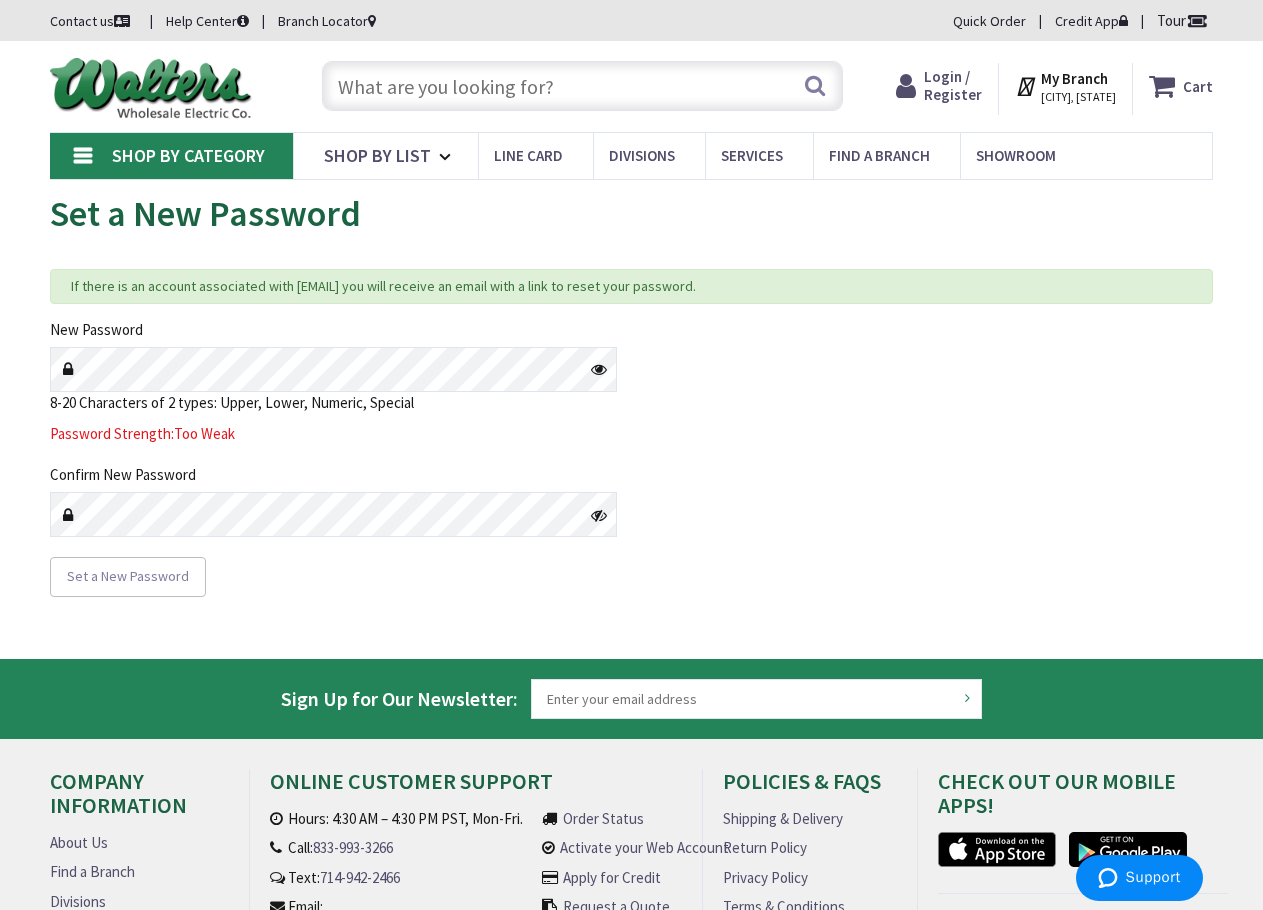 drag, startPoint x: 152, startPoint y: 582, endPoint x: 369, endPoint y: 598, distance: 217.58907 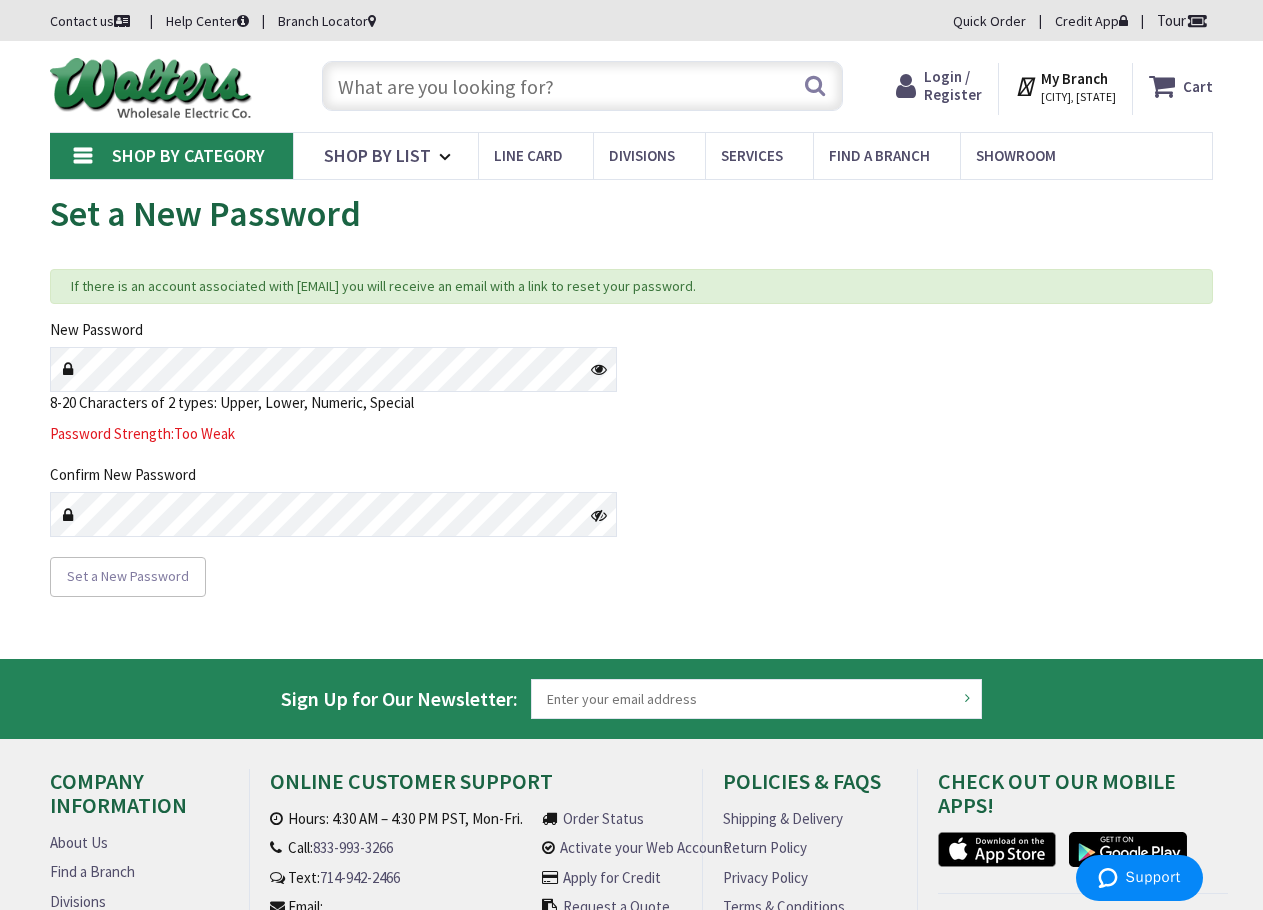 click on "New Password
8-20 Characters of 2 types: Upper, Lower, Numeric, Special
Password Strength:
Too Weak
Confirm New Password" at bounding box center (333, 438) 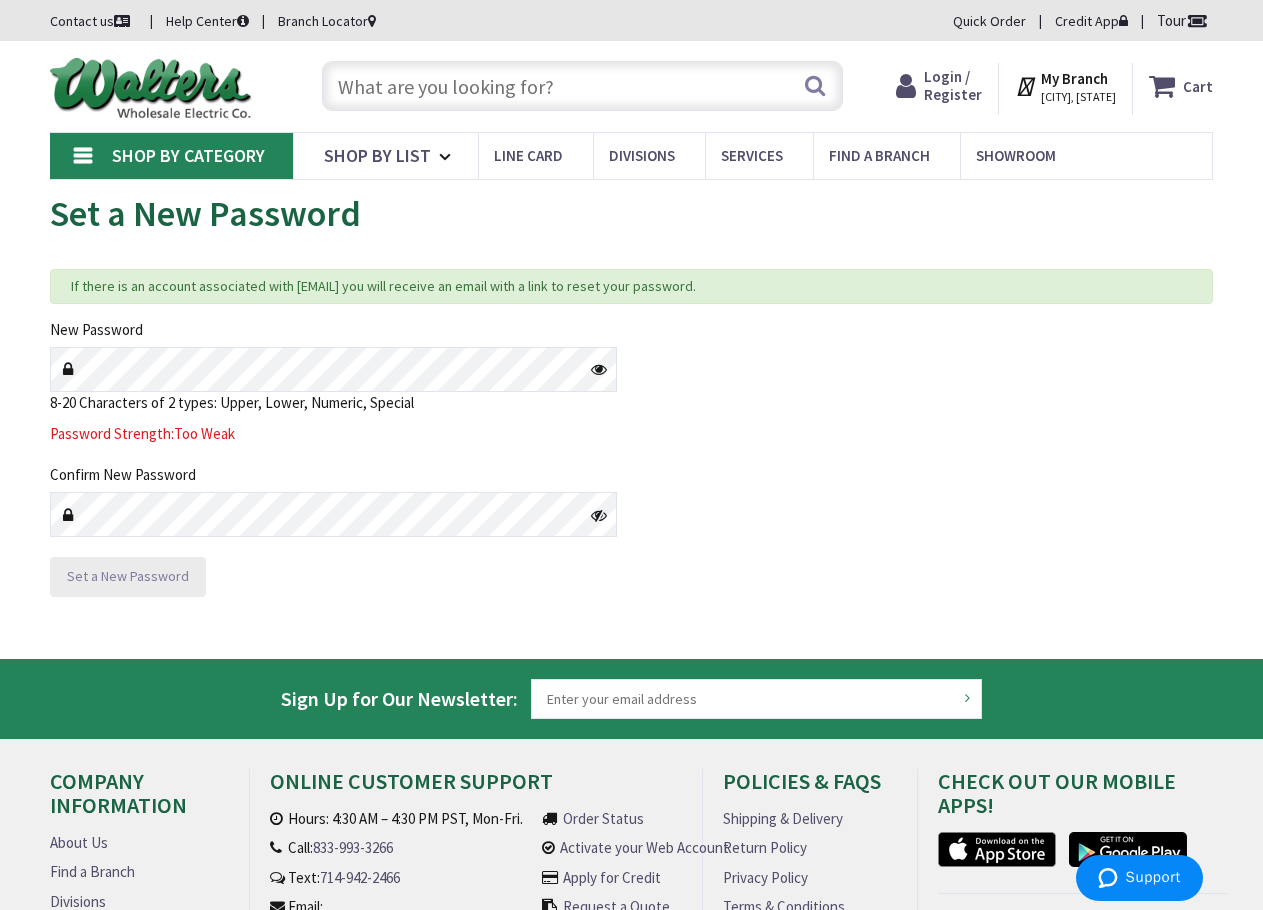 click on "Set a New Password" at bounding box center (128, 577) 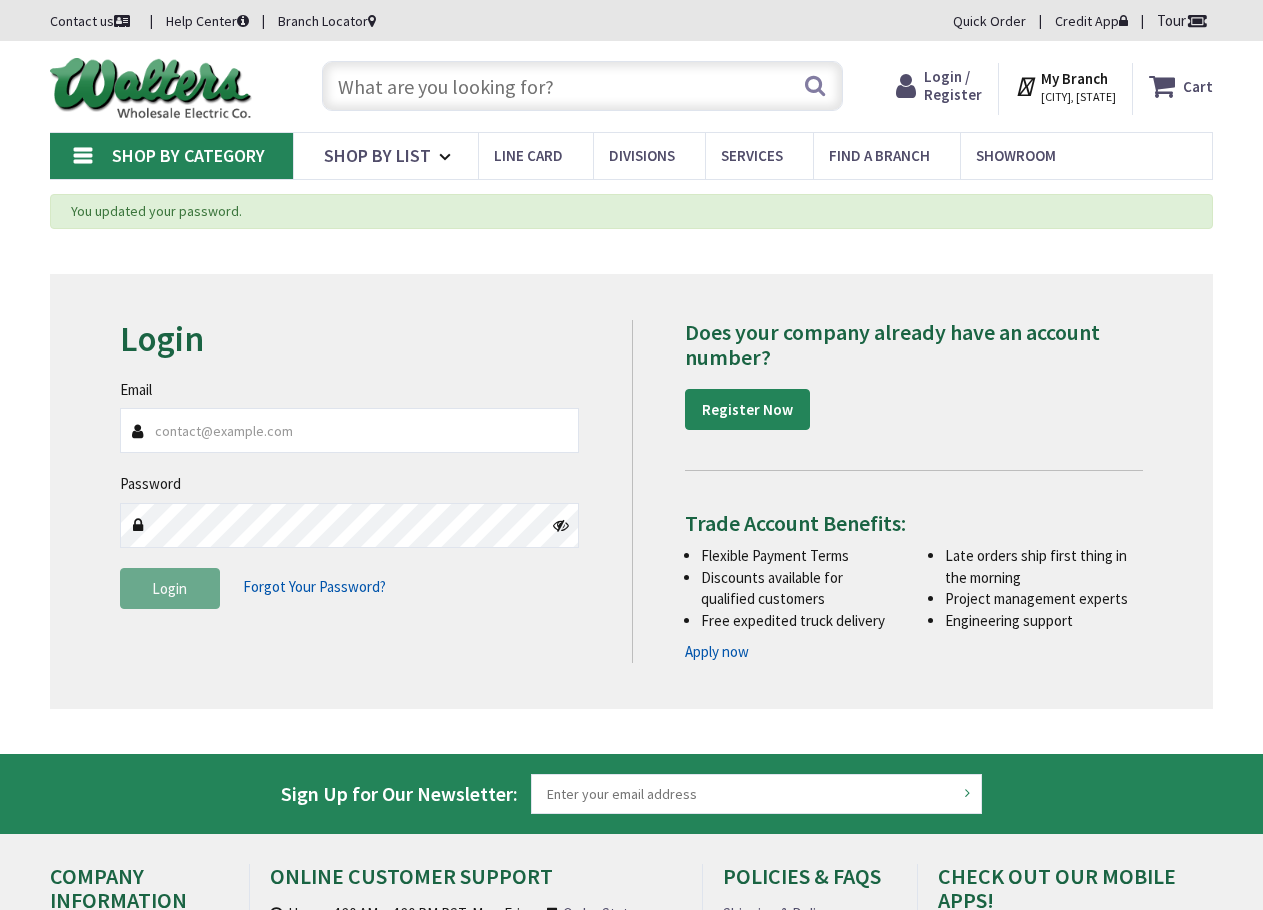 scroll, scrollTop: 0, scrollLeft: 0, axis: both 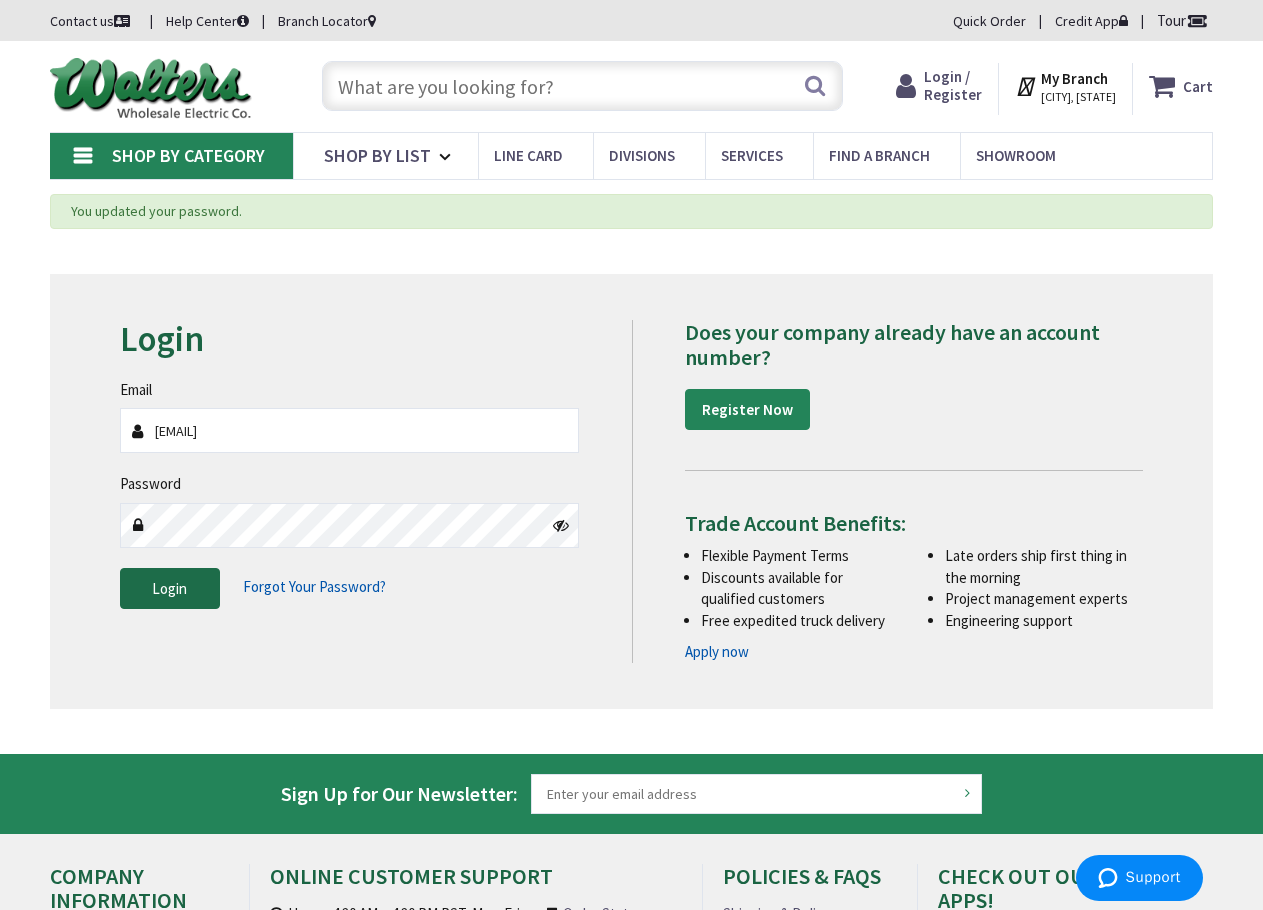 click on "Login" at bounding box center (170, 589) 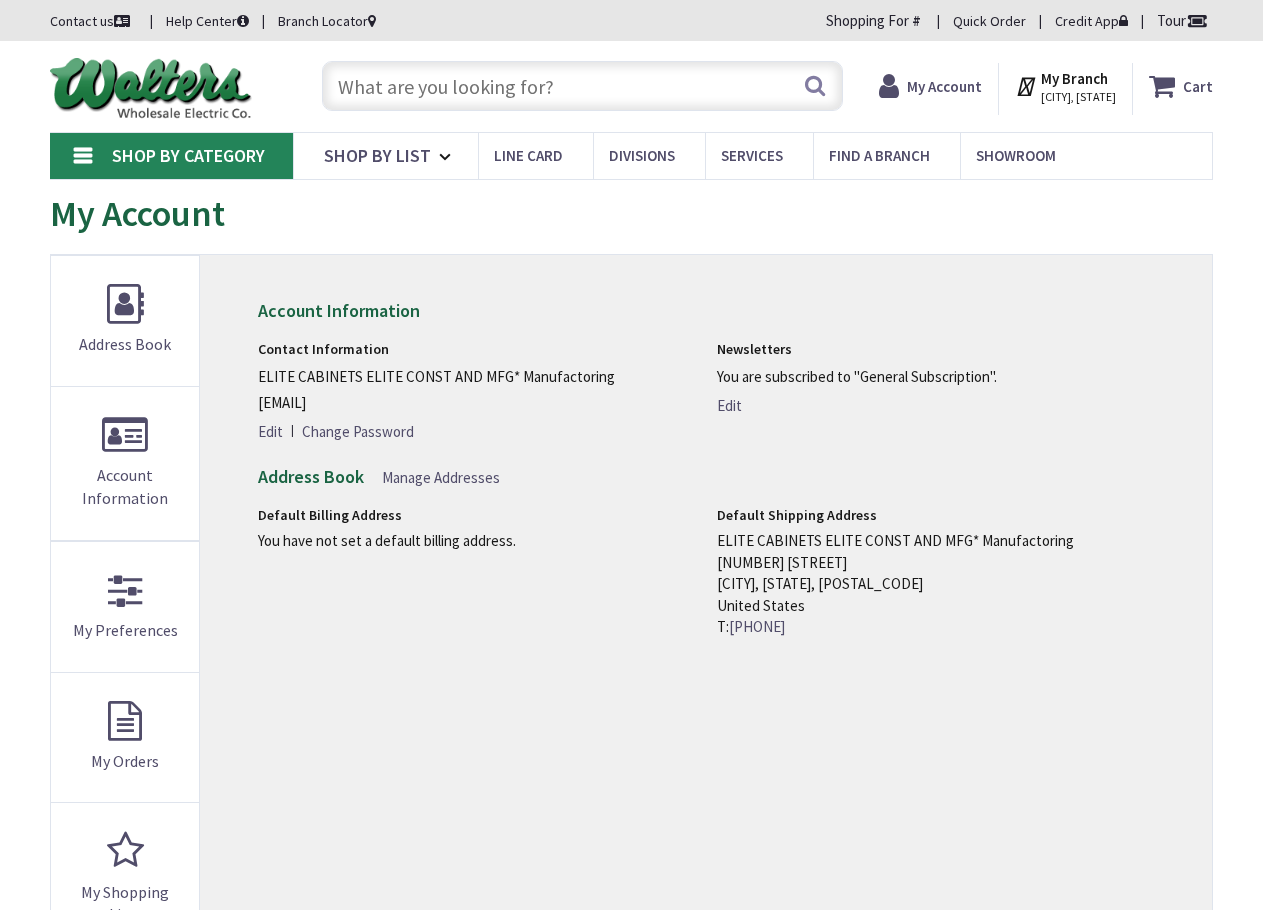 scroll, scrollTop: 0, scrollLeft: 0, axis: both 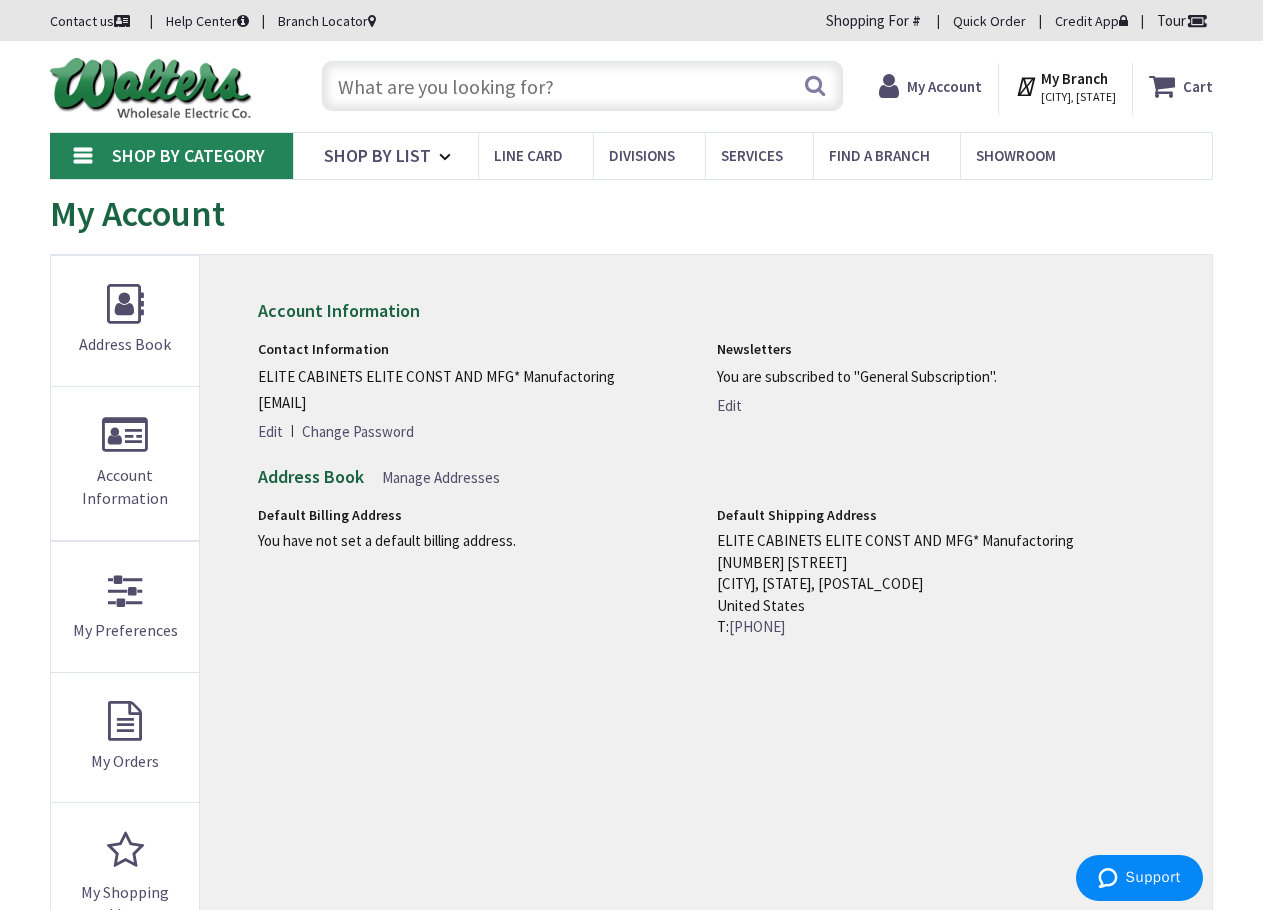 click on "Account Information
Contact Information
ELITE CABINETS ELITE CONST AND MFG* Manufactoring
accounting@elitecandm.com
Edit
Change Password
Newsletters
You are subscribed to "General Subscription".
Edit
Address Book
Manage Addresses
T:" at bounding box center [706, 737] 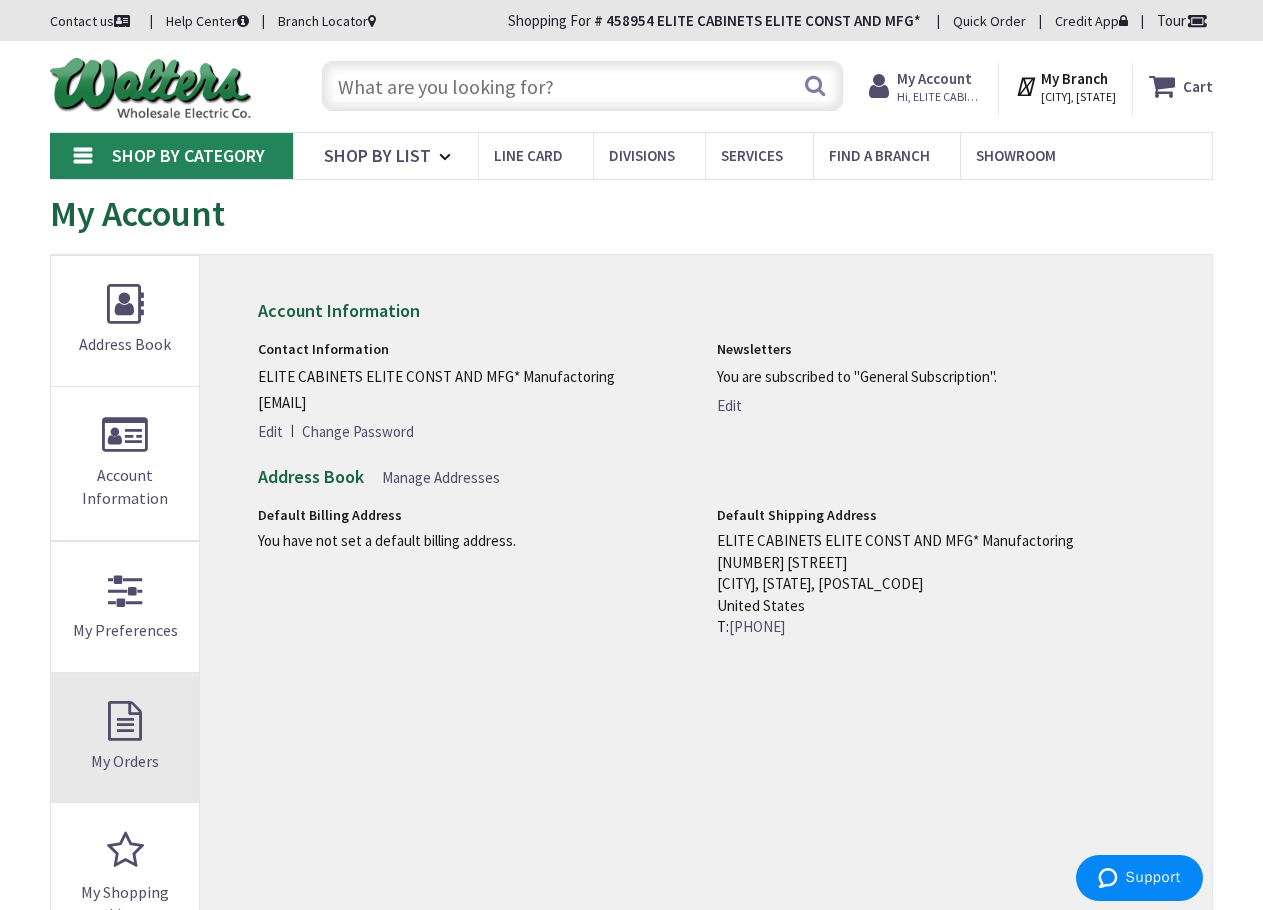 click on "My Orders" at bounding box center (125, 738) 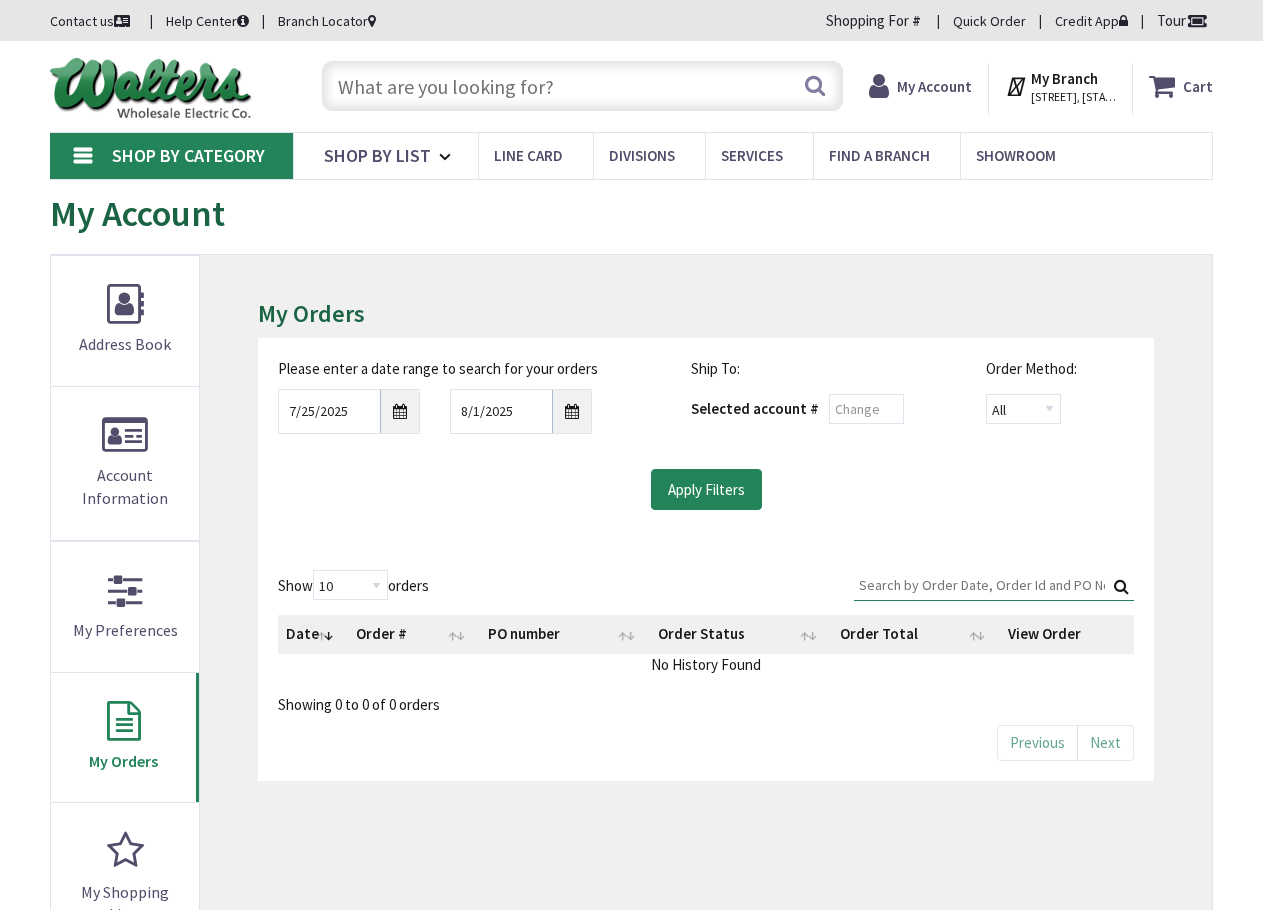 scroll, scrollTop: 0, scrollLeft: 0, axis: both 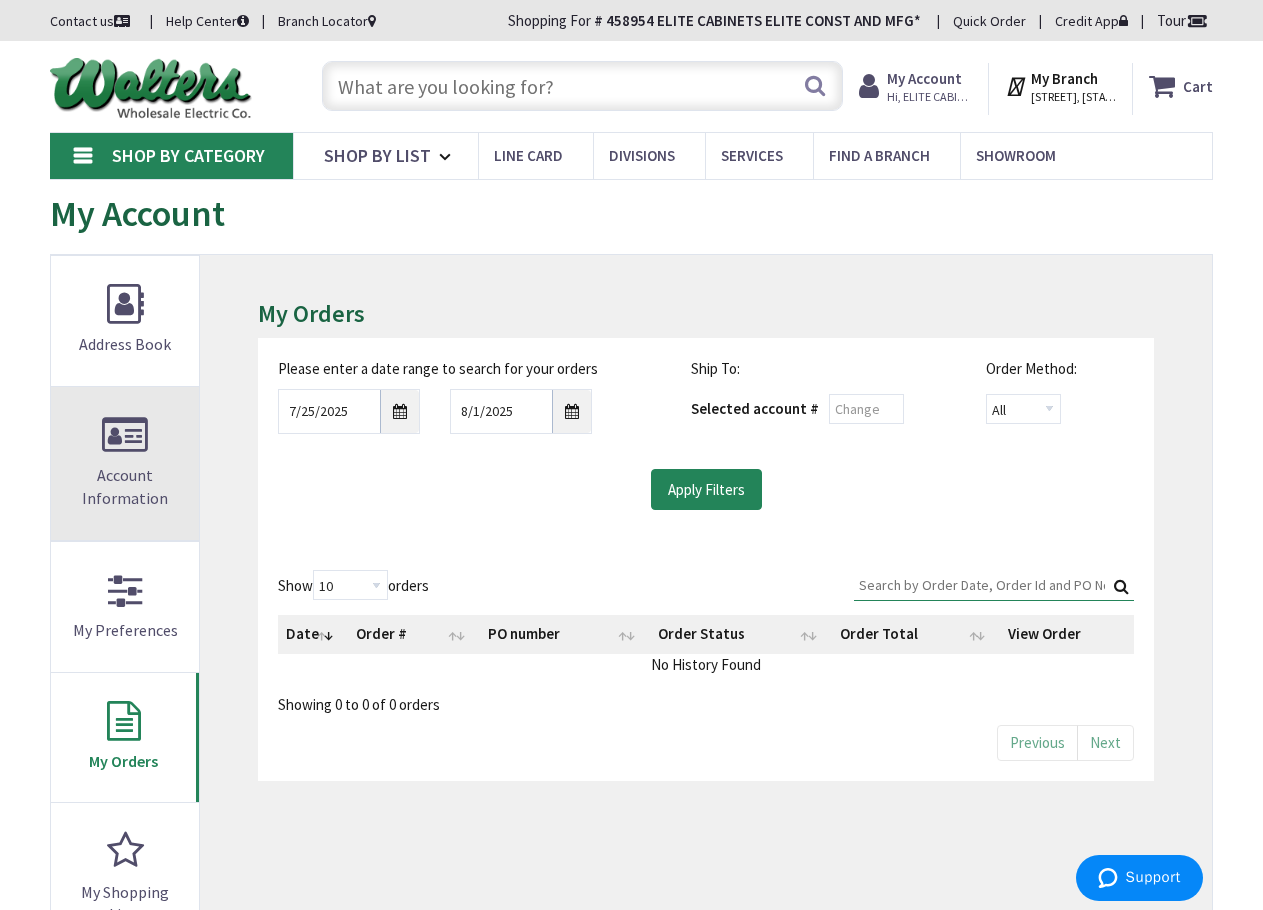 click on "Account Information" at bounding box center [125, 463] 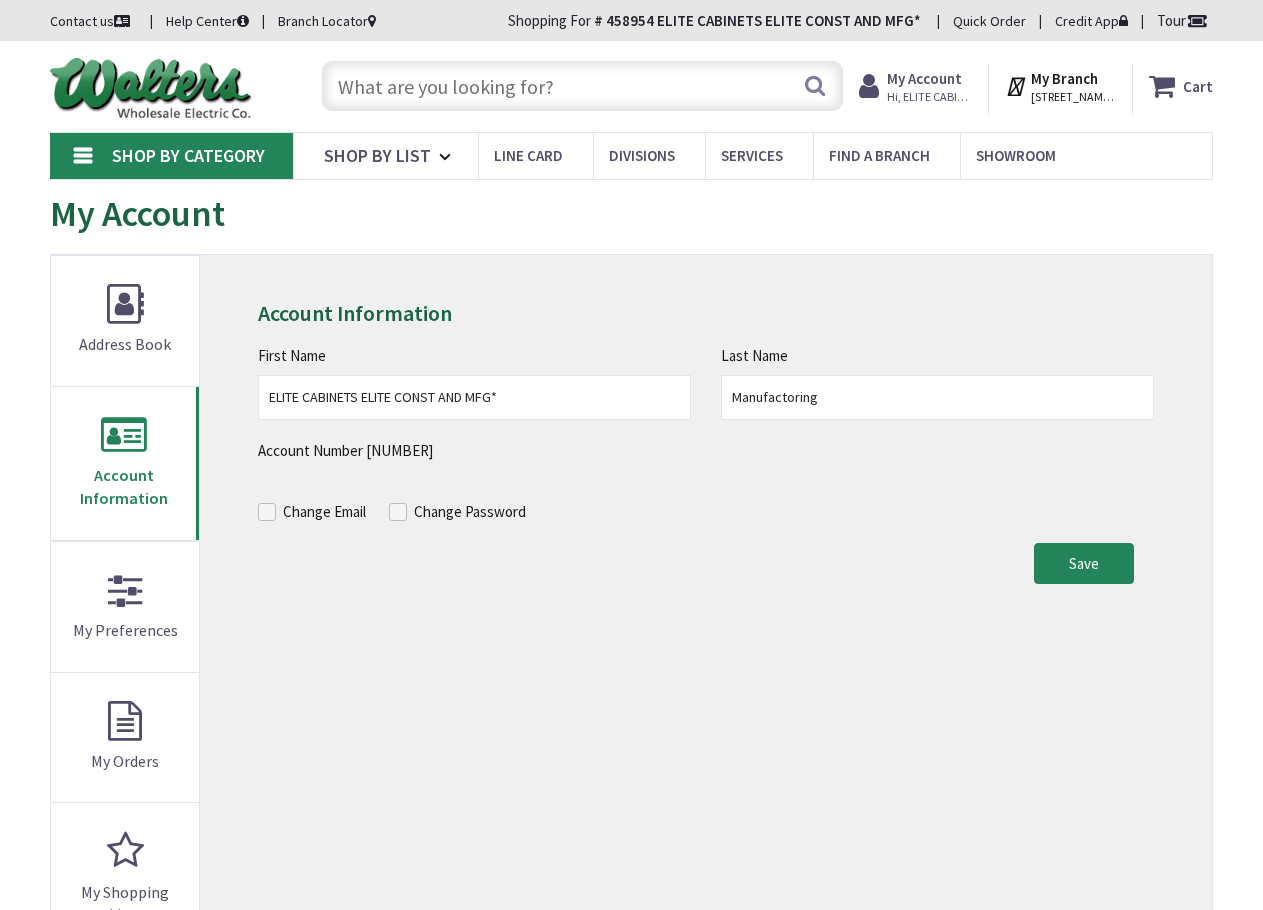 scroll, scrollTop: 0, scrollLeft: 0, axis: both 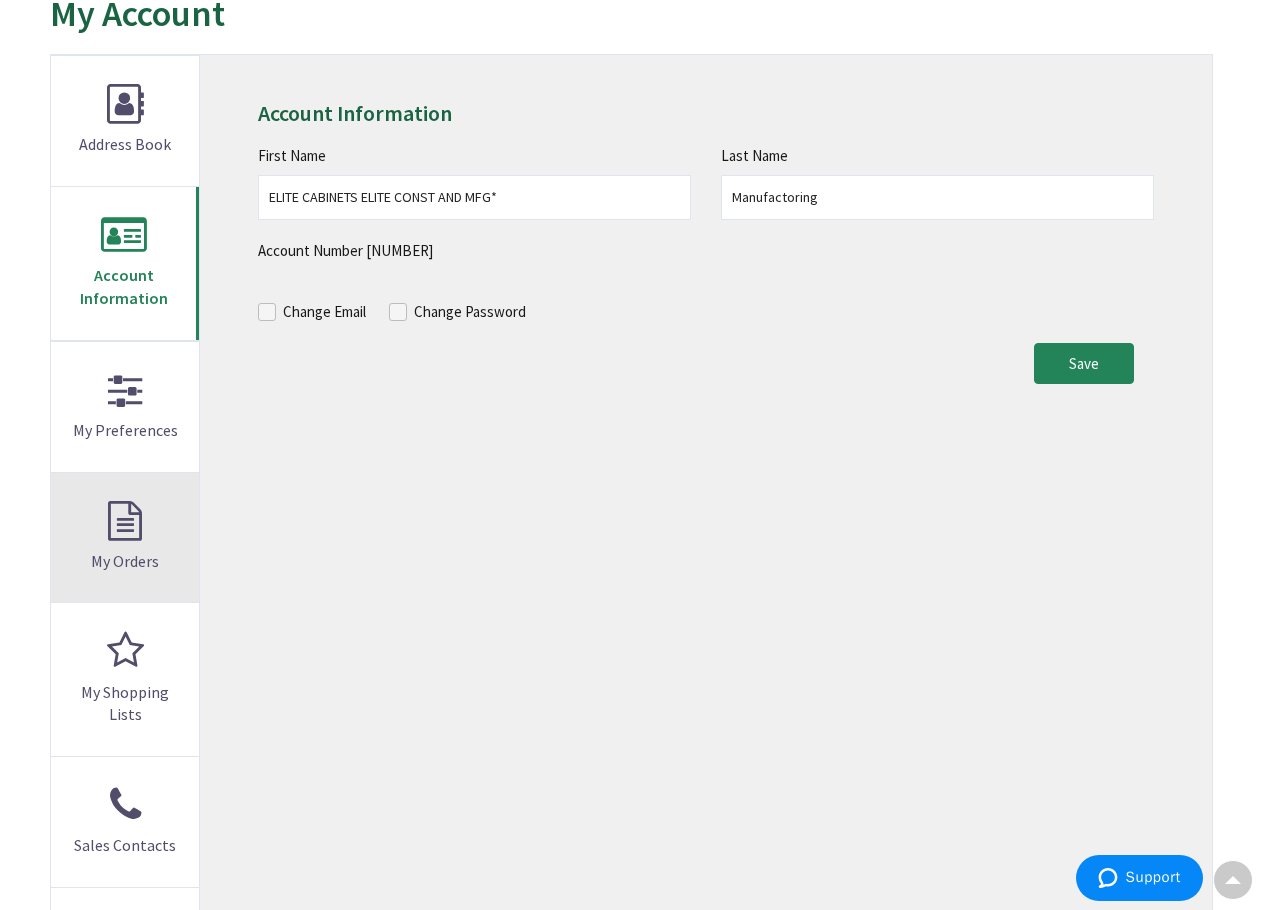 click on "My Orders" at bounding box center (125, 538) 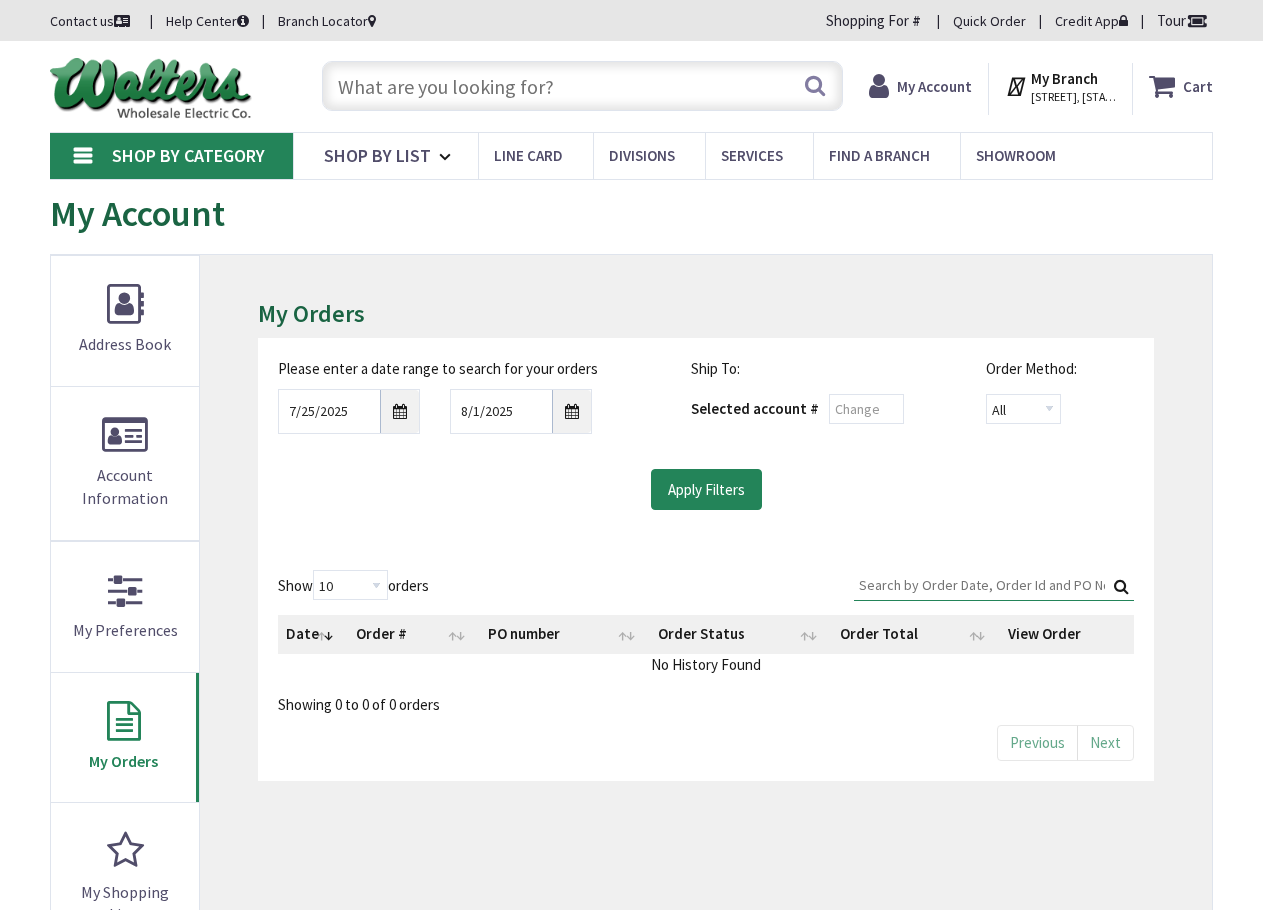 scroll, scrollTop: 0, scrollLeft: 0, axis: both 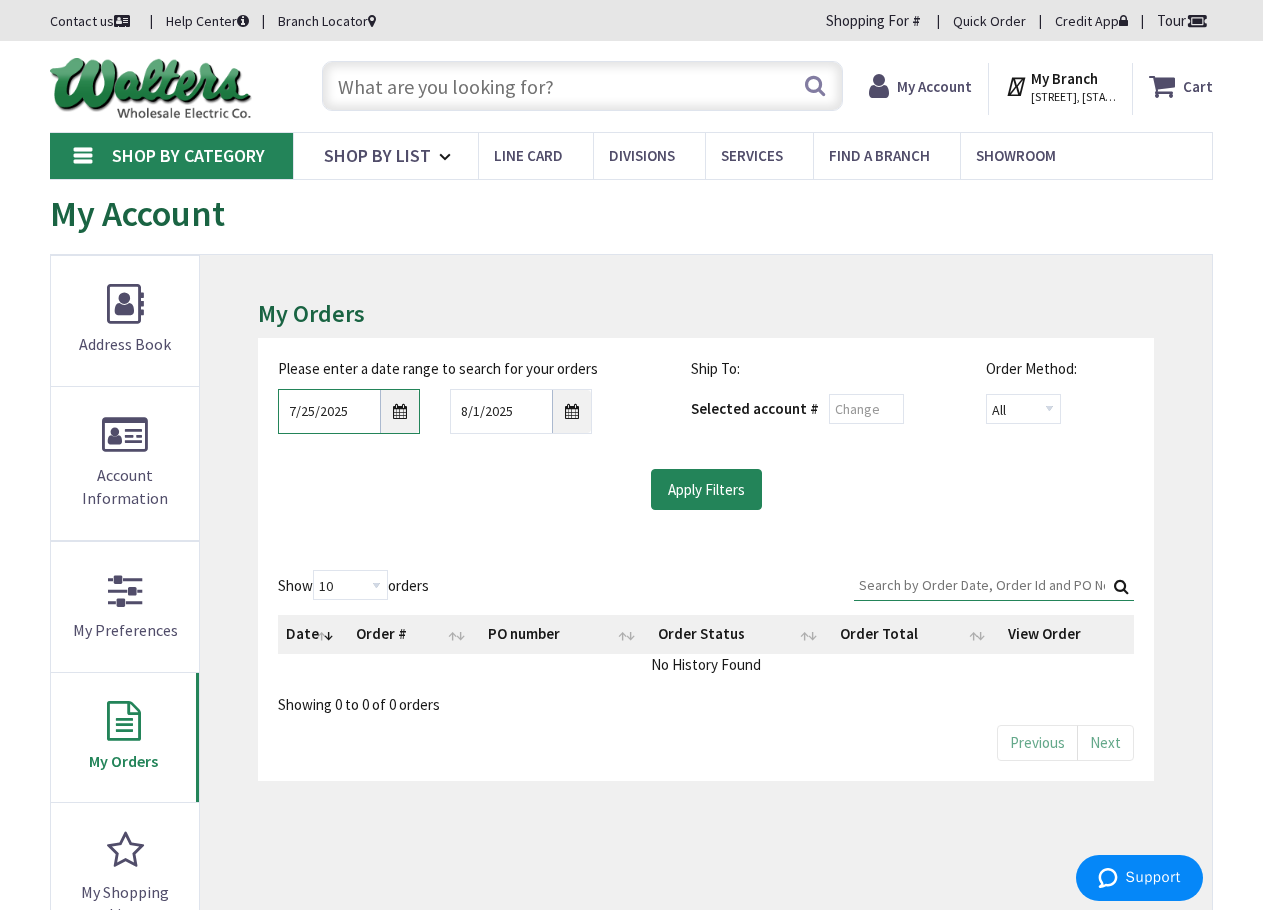 click on "7/25/2025" at bounding box center (349, 411) 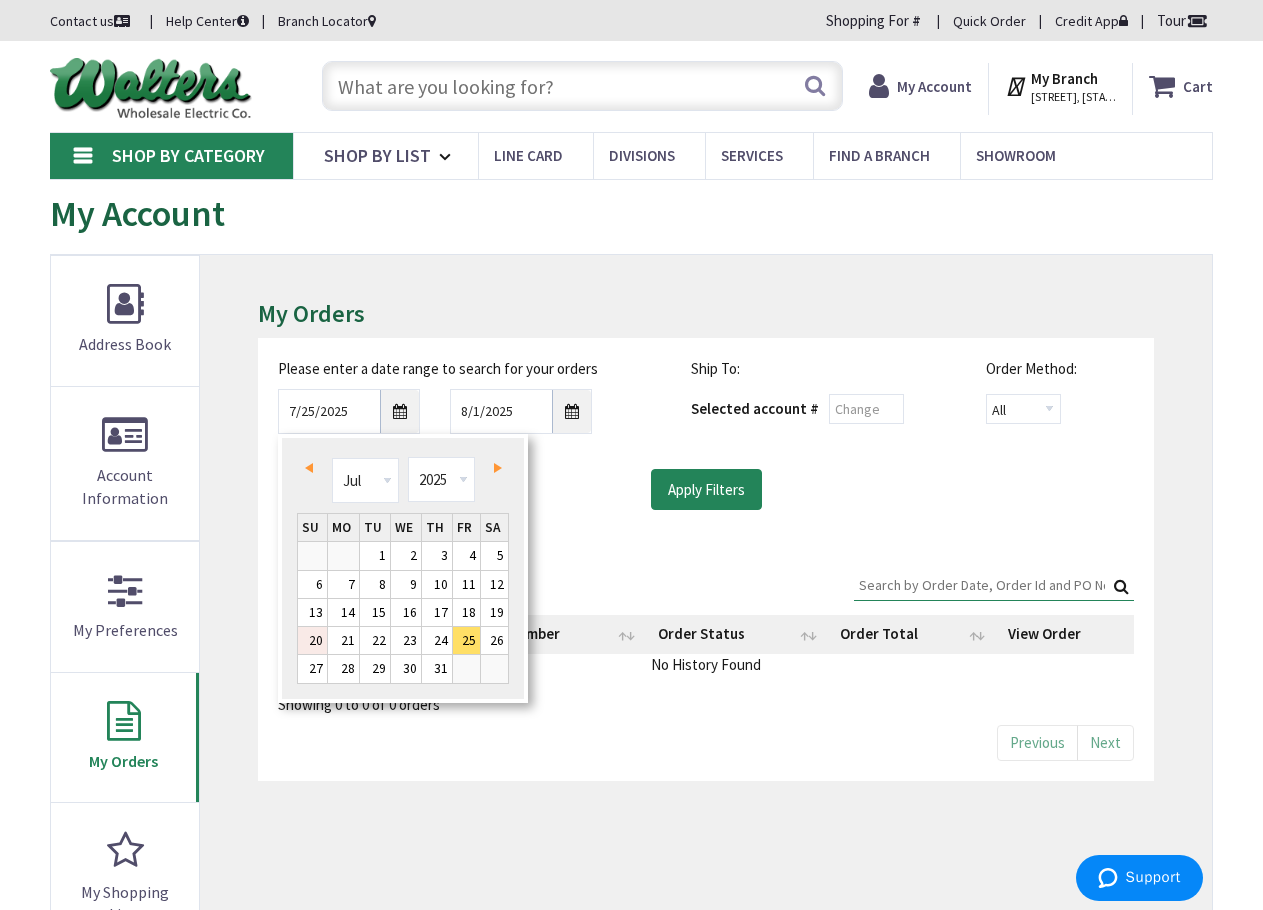 click on "20" at bounding box center [312, 640] 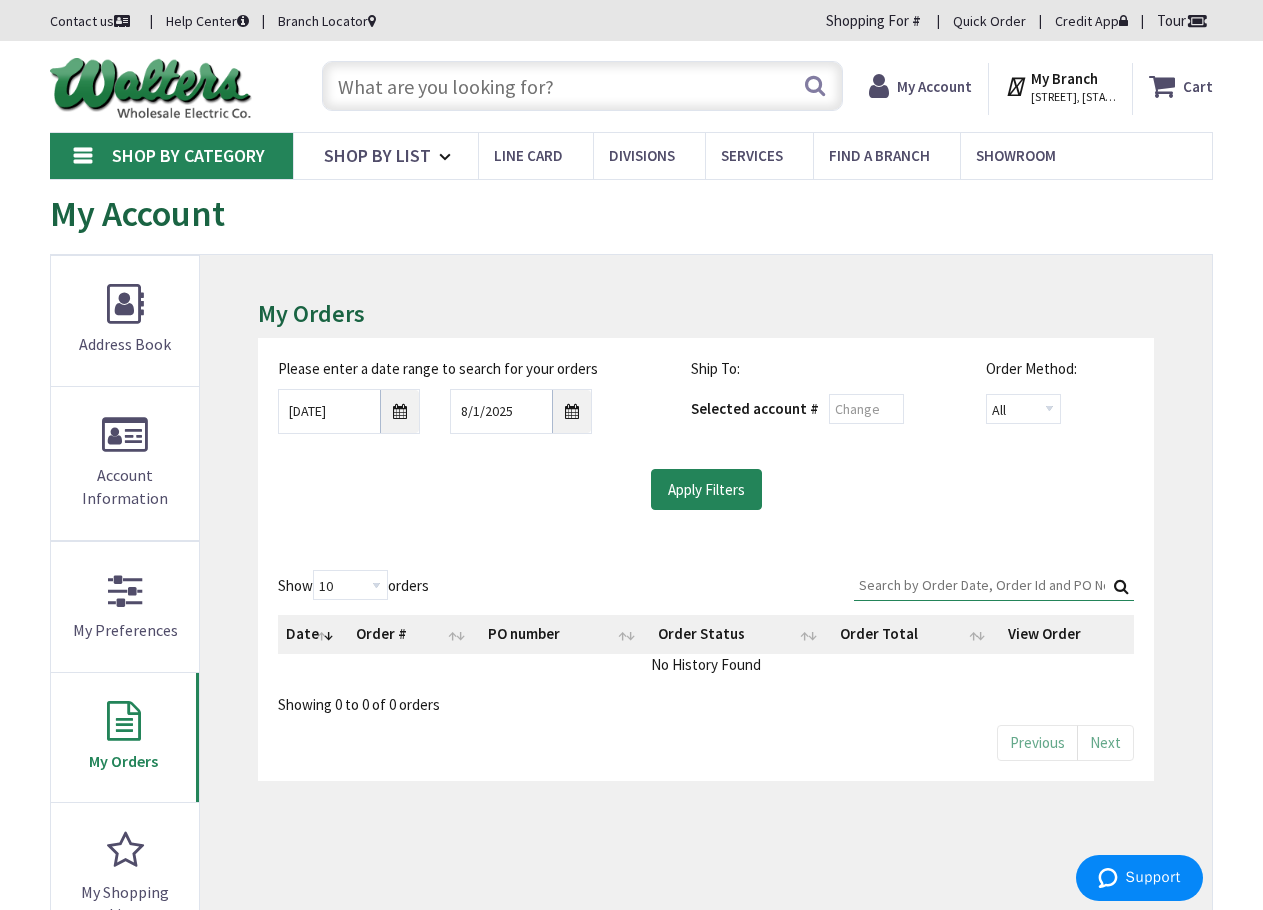 click on "Please enter a date range to search for your orders
07/20/2025
8/1/2025
Ship To:
Selected account #
Order Method:
All
Offline
Online Apply Filters" at bounding box center [706, 444] 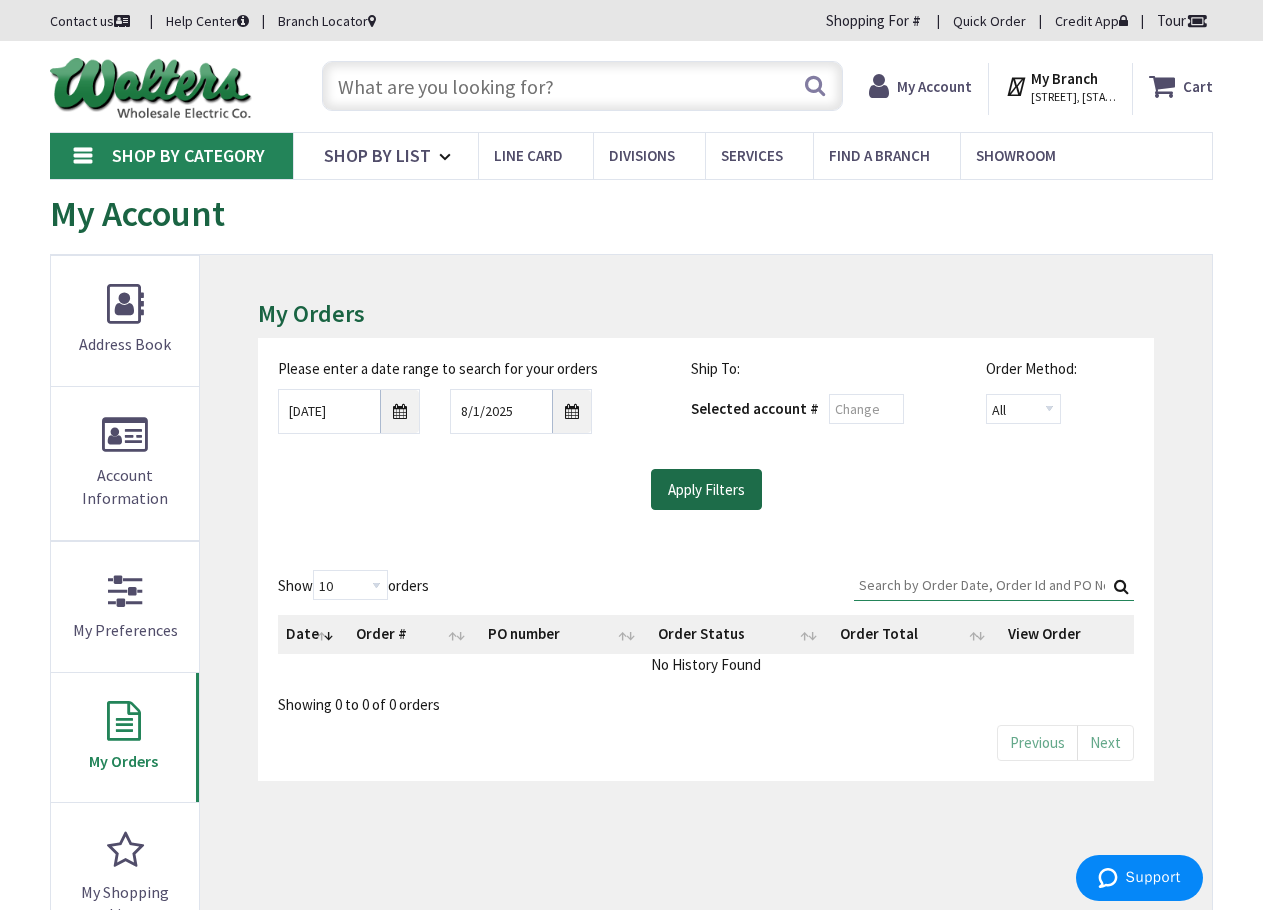 click on "Apply Filters" at bounding box center [706, 490] 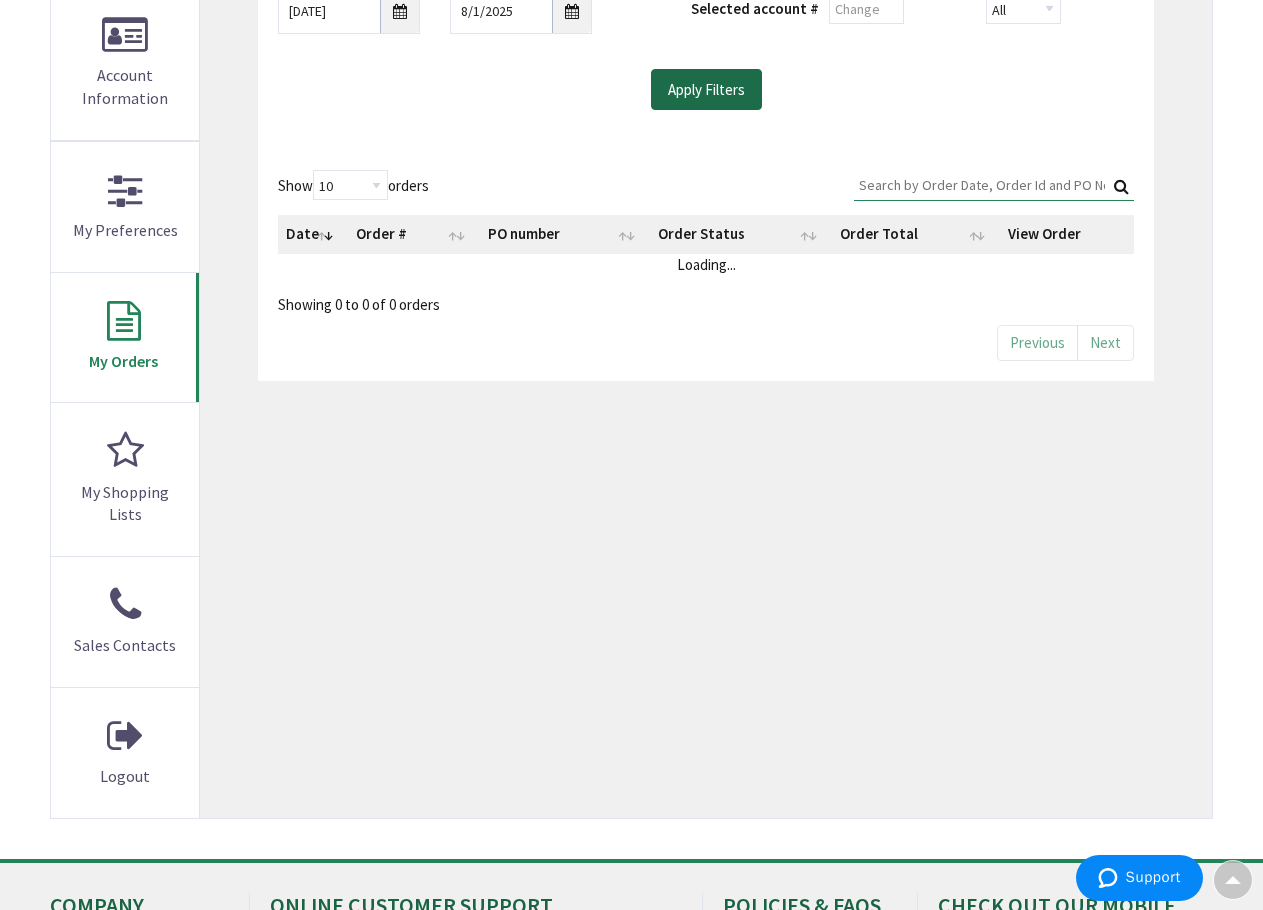scroll, scrollTop: 0, scrollLeft: 0, axis: both 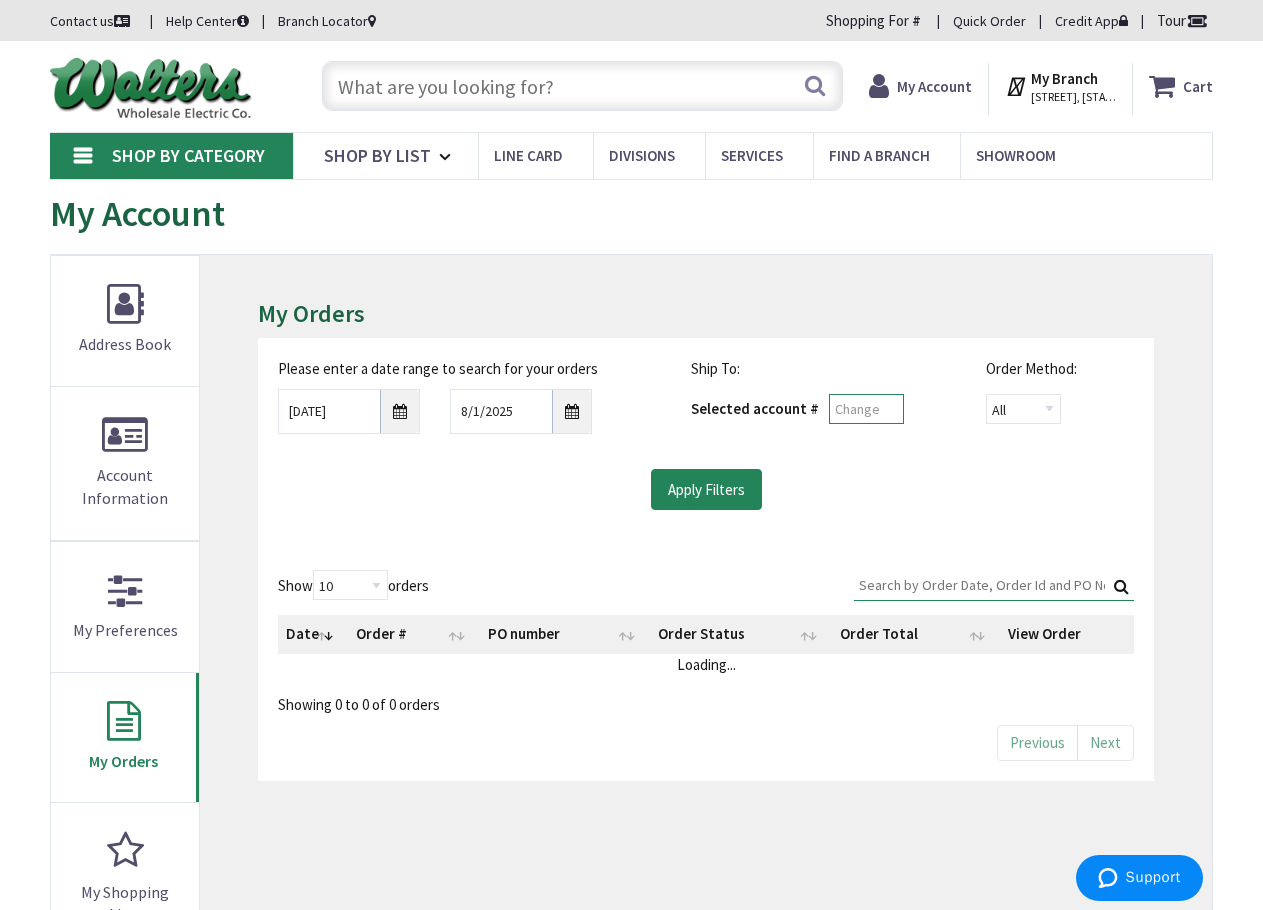 click at bounding box center (866, 409) 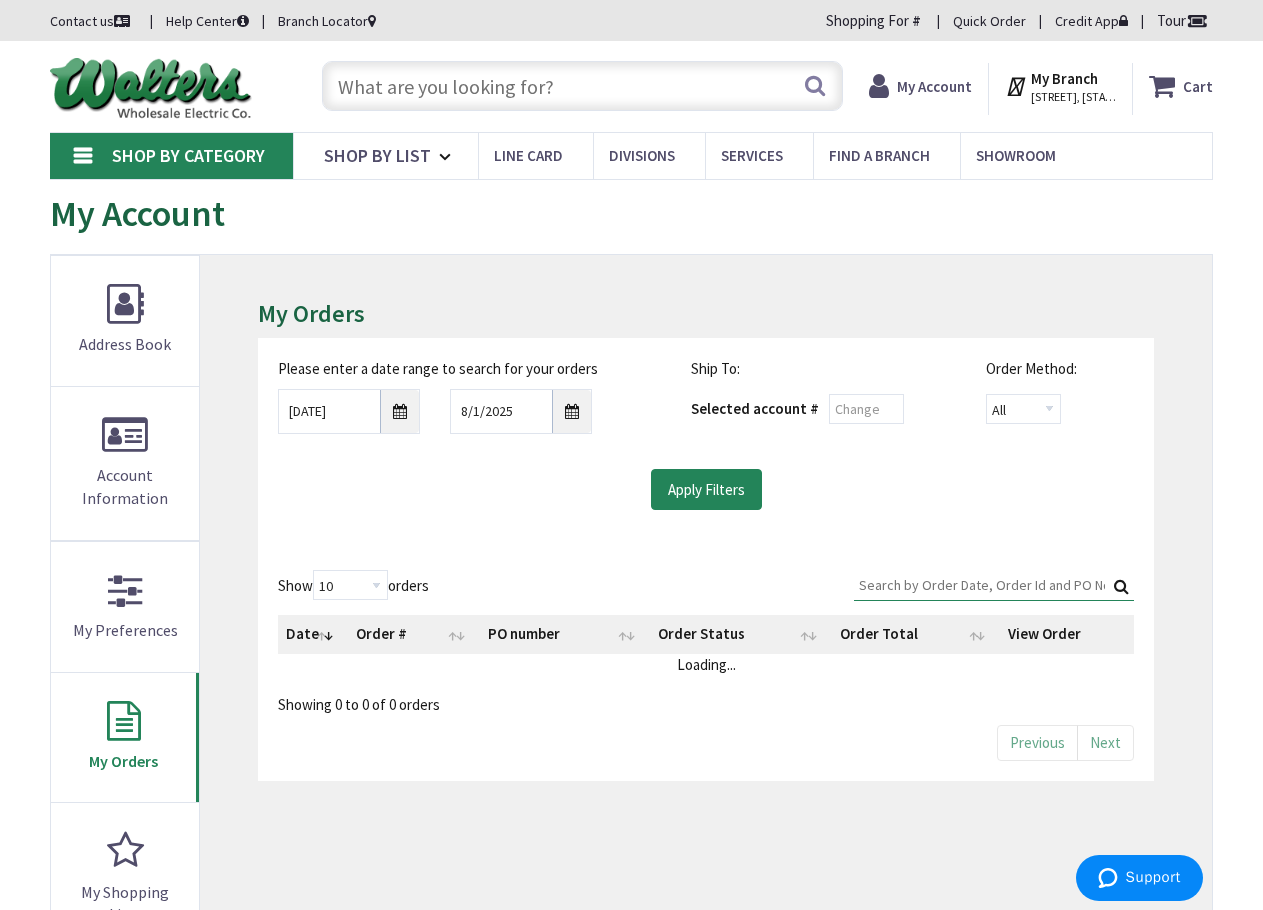 click on "Ship To:
Selected account #" at bounding box center (823, 393) 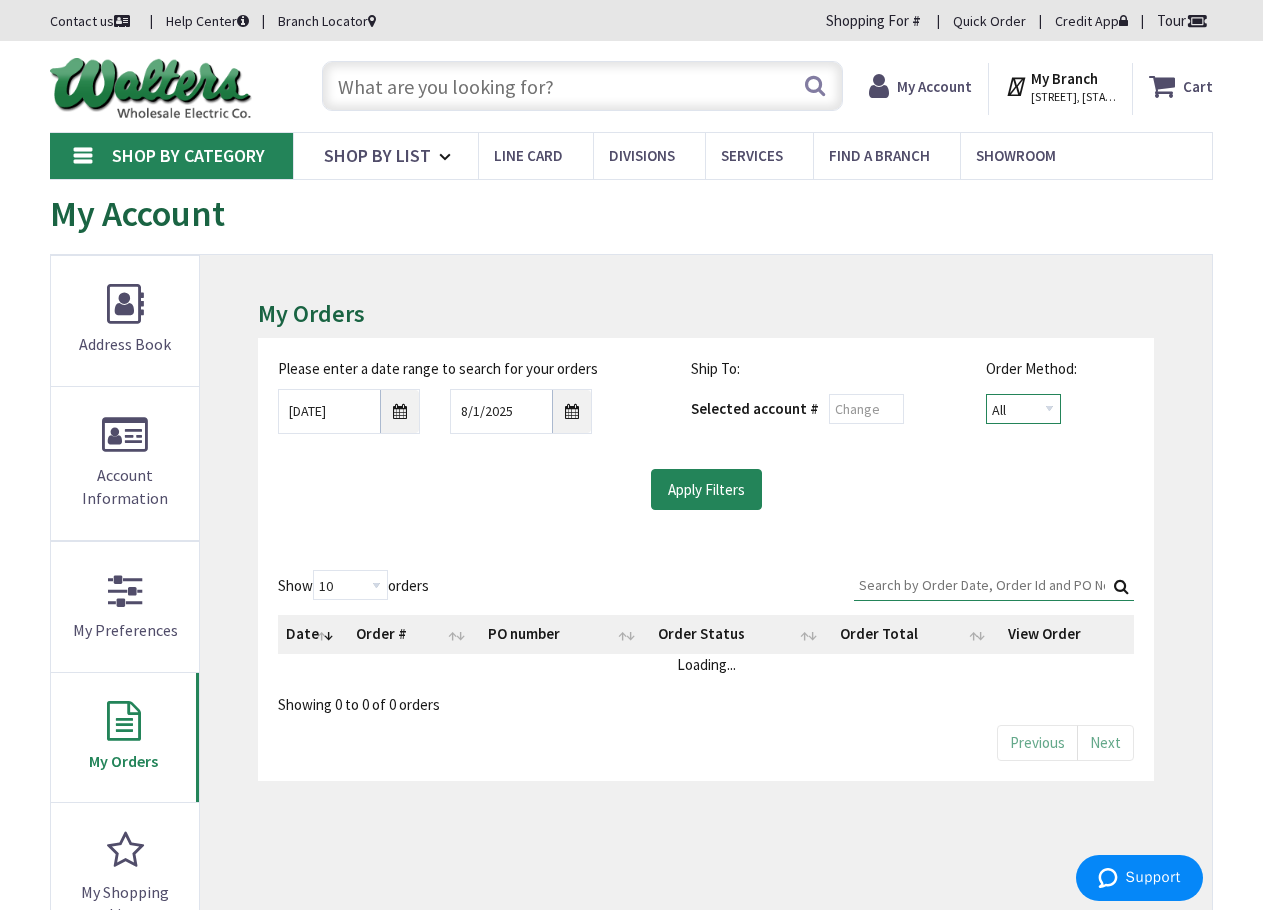 click on "All
Offline
Online" at bounding box center (1023, 409) 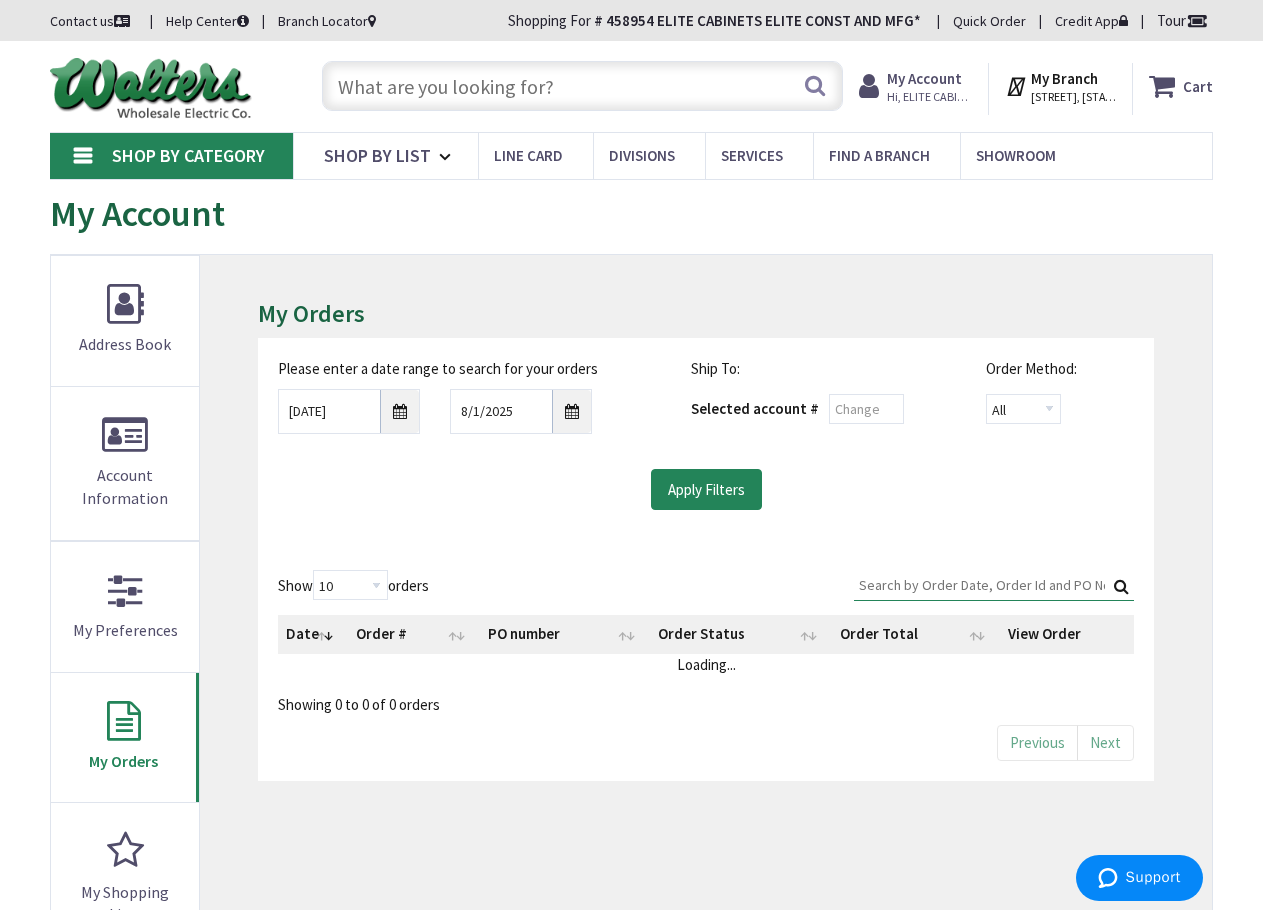 click on "Apply Filters" at bounding box center [706, 490] 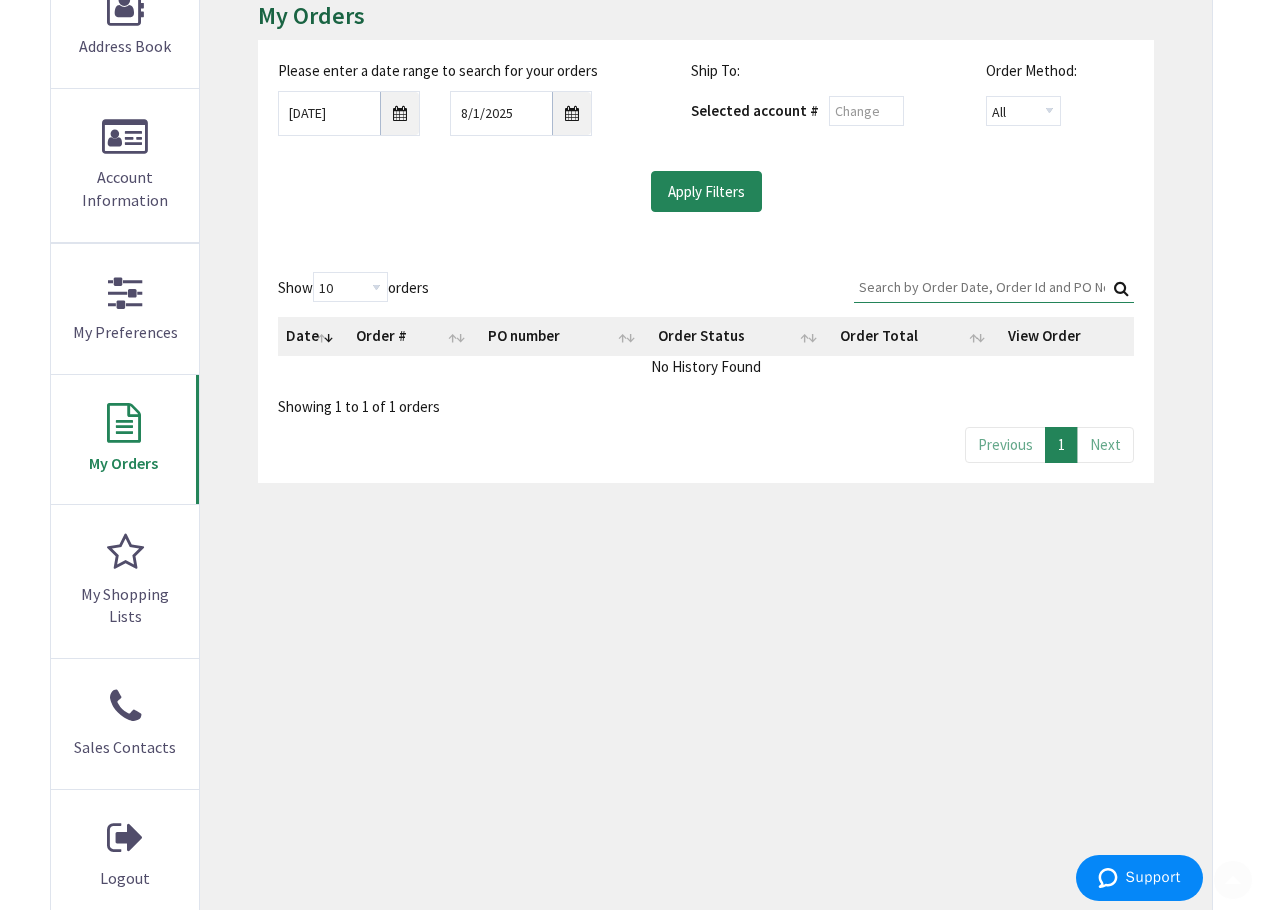 scroll, scrollTop: 300, scrollLeft: 0, axis: vertical 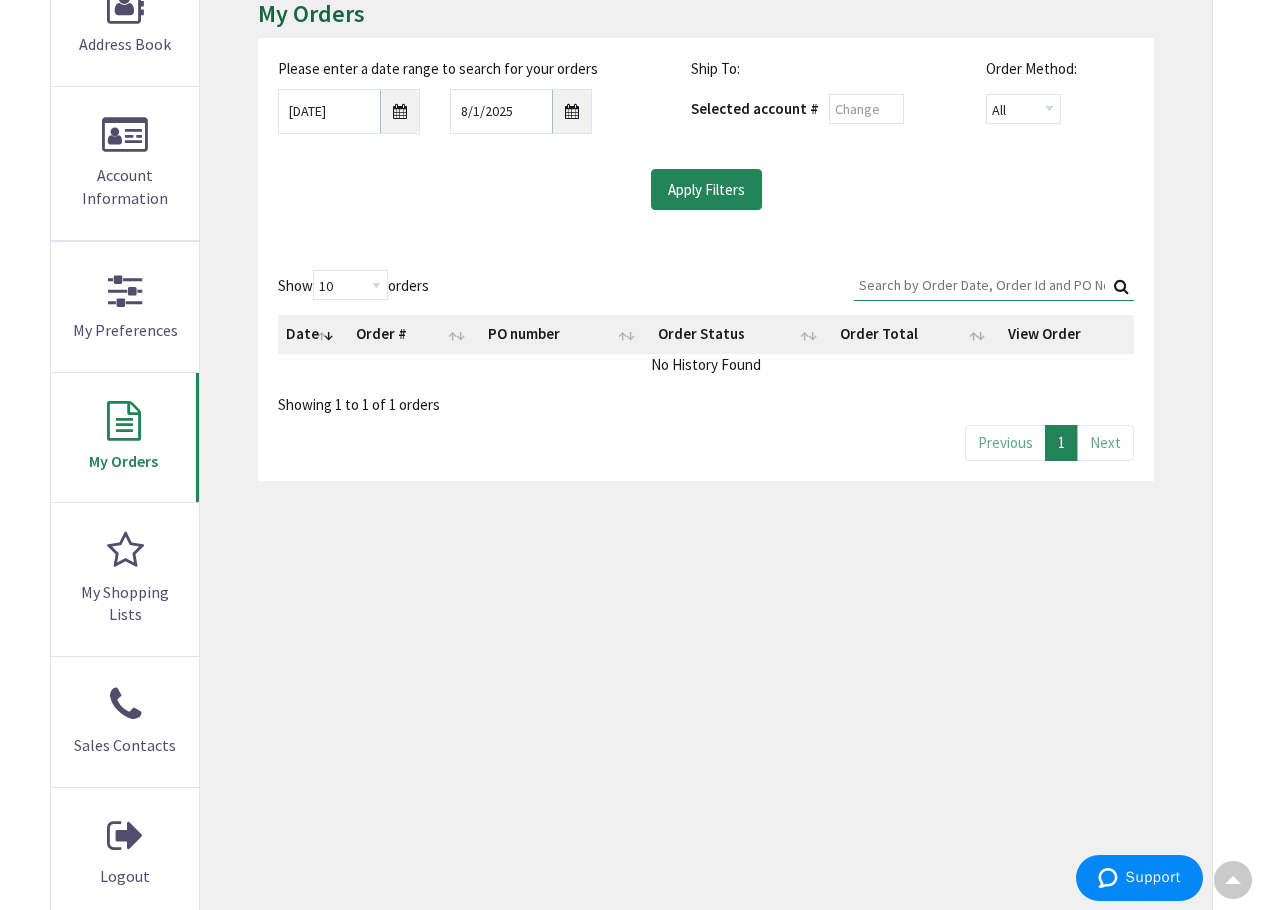 click on "No History Found" at bounding box center (706, 364) 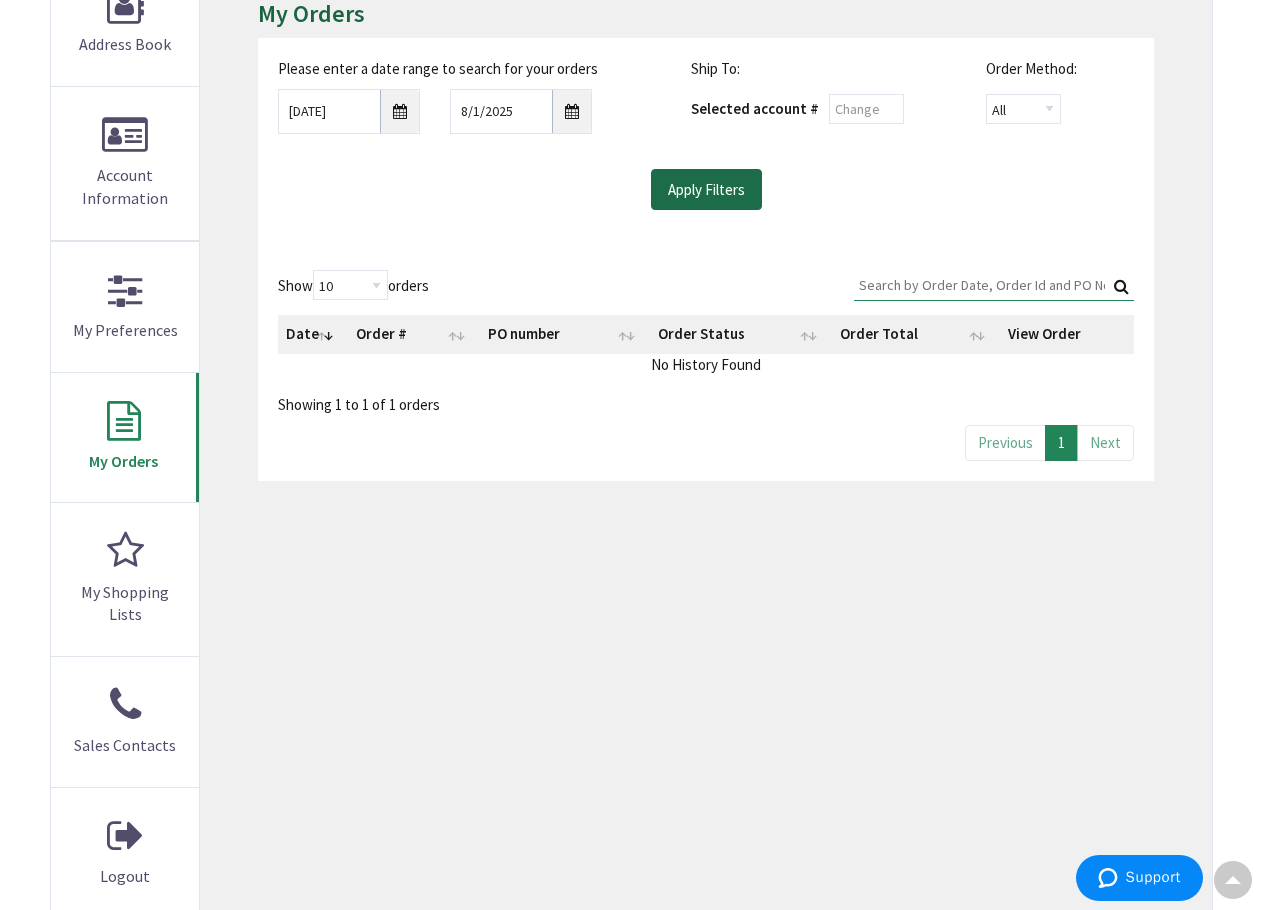 click on "Apply Filters" at bounding box center [706, 190] 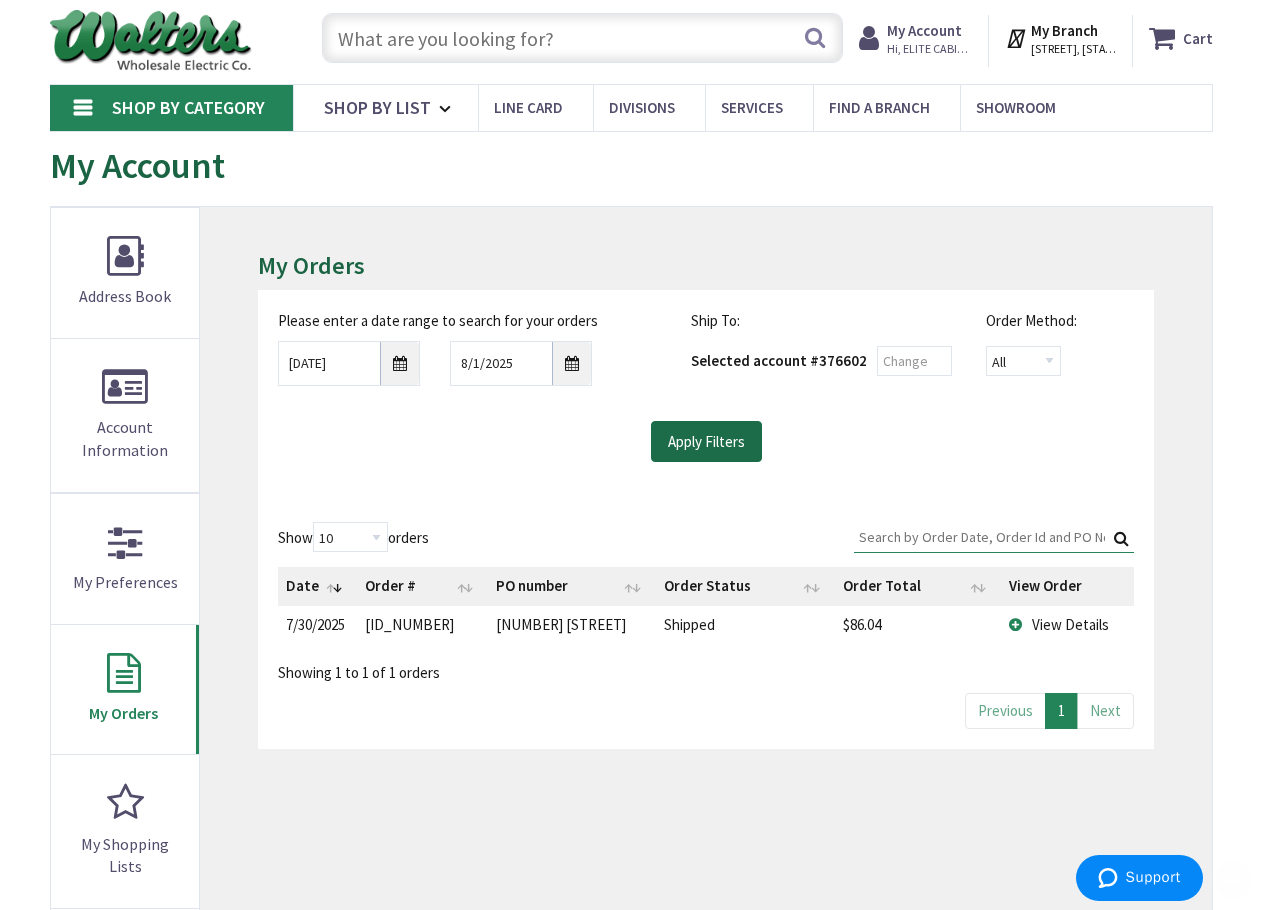 scroll, scrollTop: 0, scrollLeft: 0, axis: both 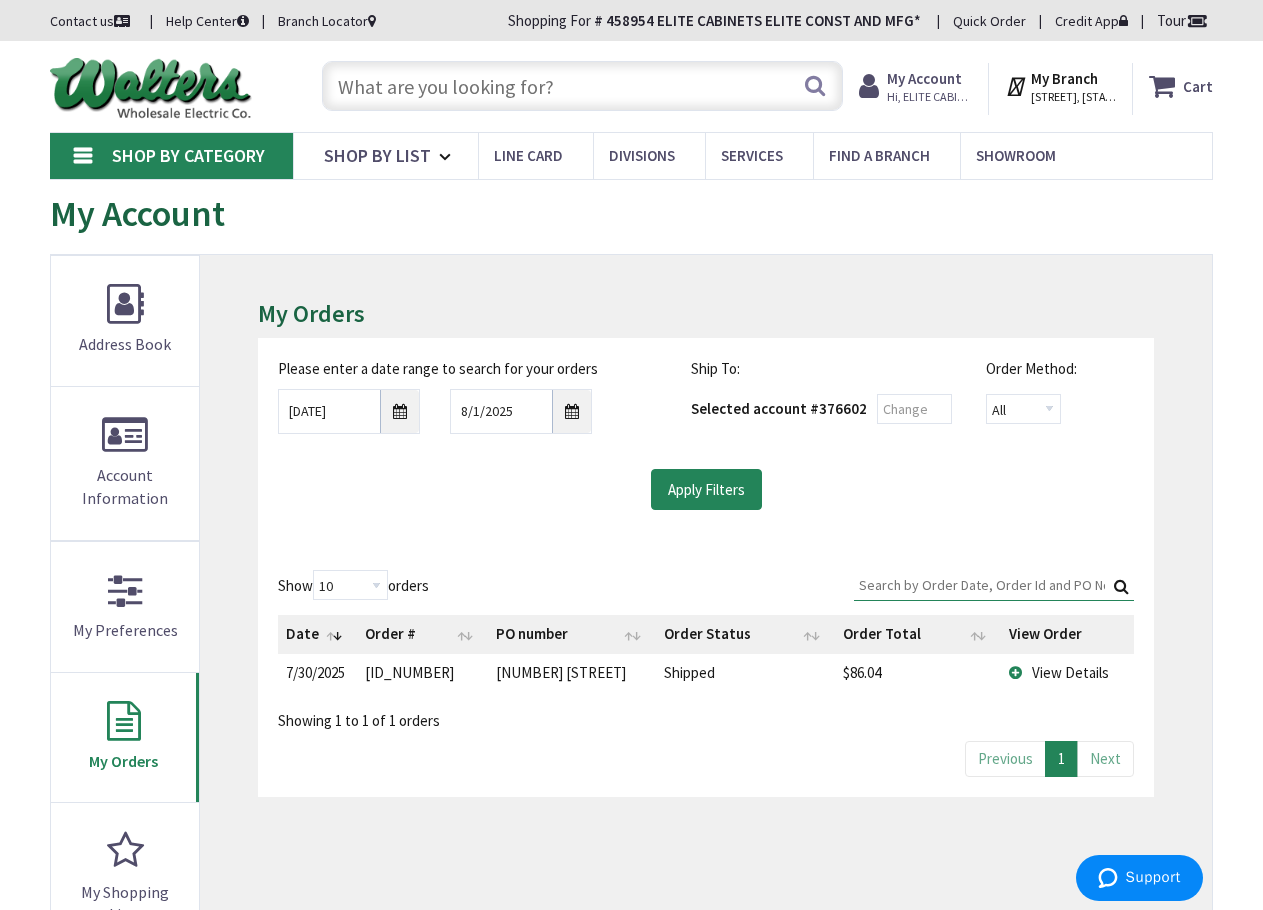 click on "View Details" at bounding box center [1070, 672] 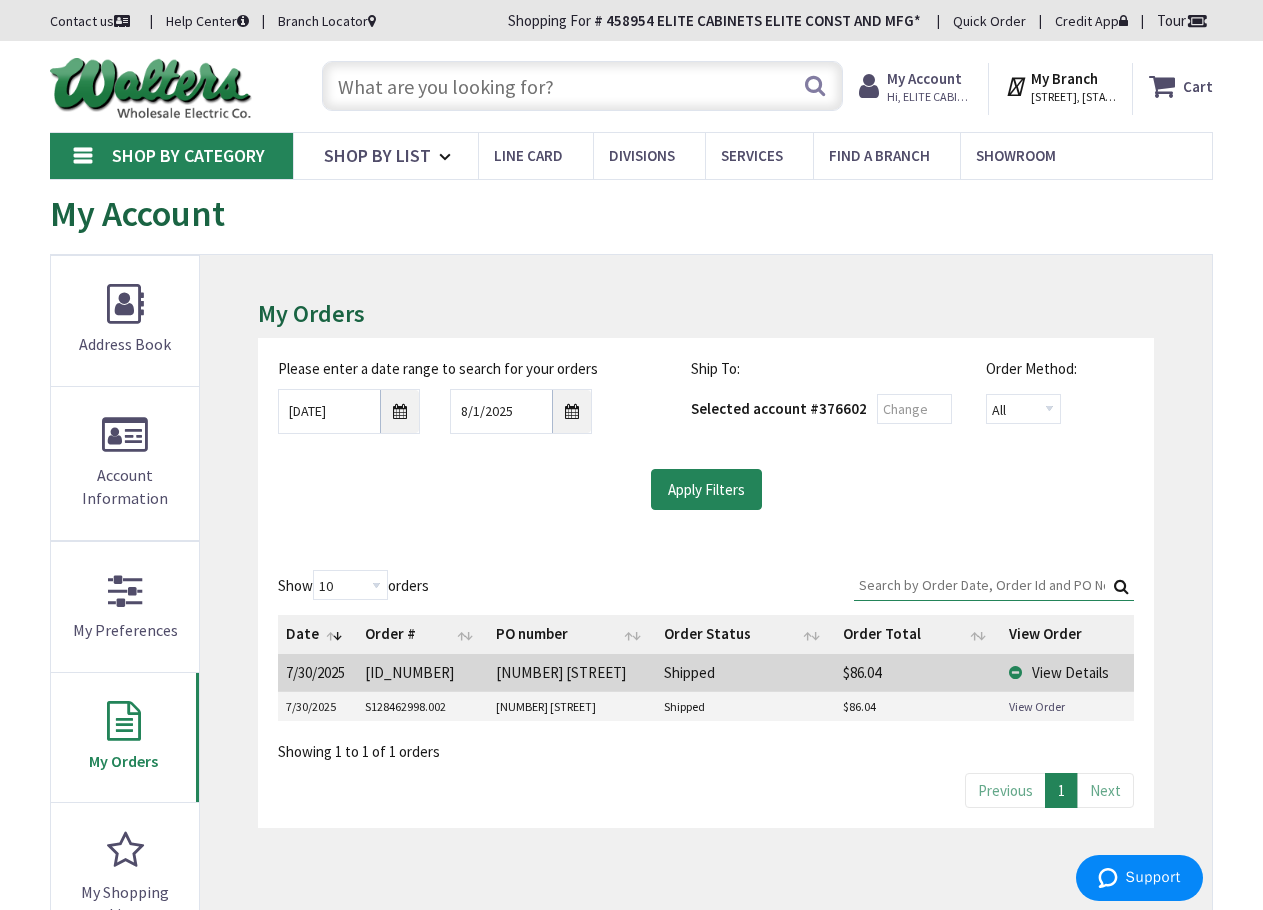 click on "View Order" at bounding box center [1037, 706] 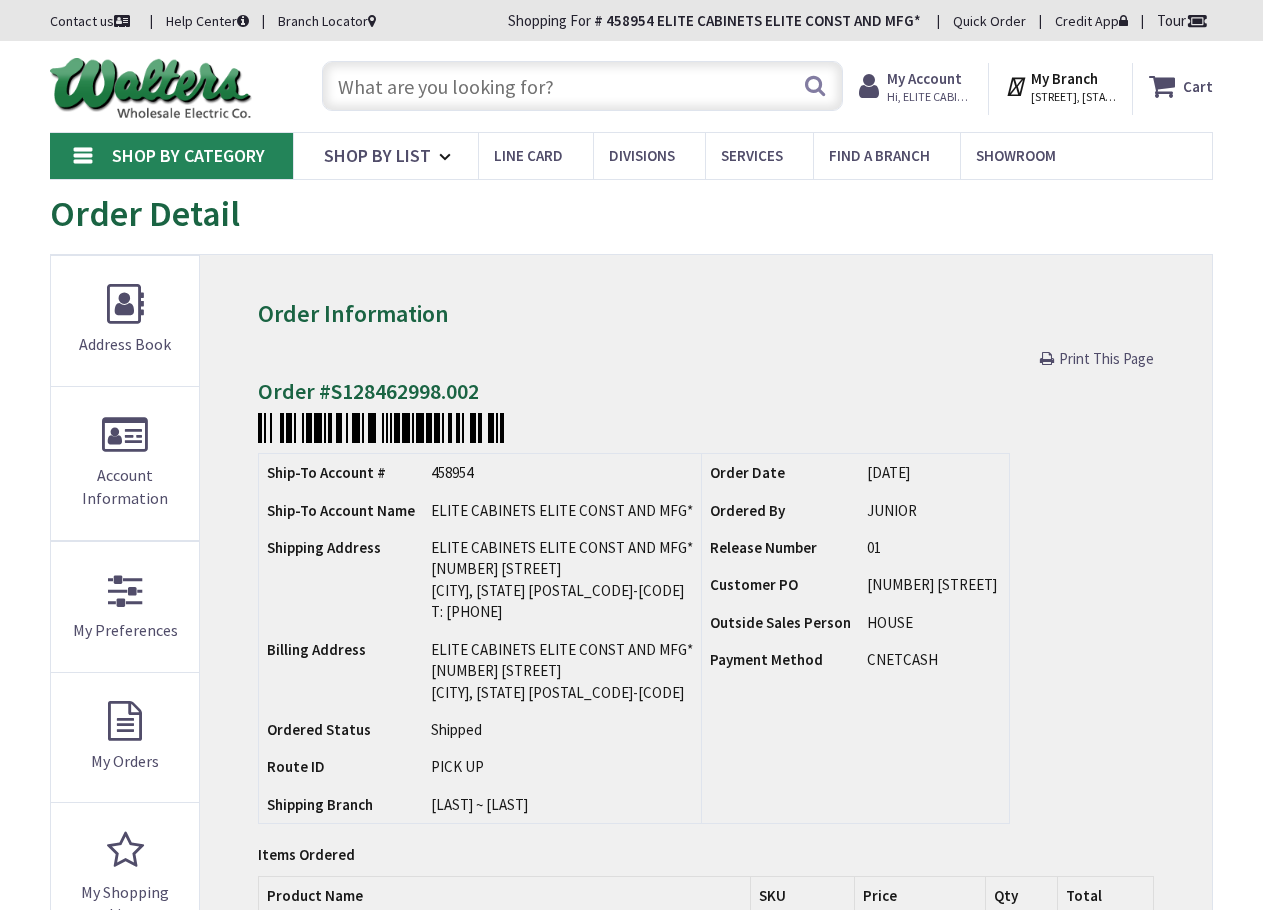 scroll, scrollTop: 0, scrollLeft: 0, axis: both 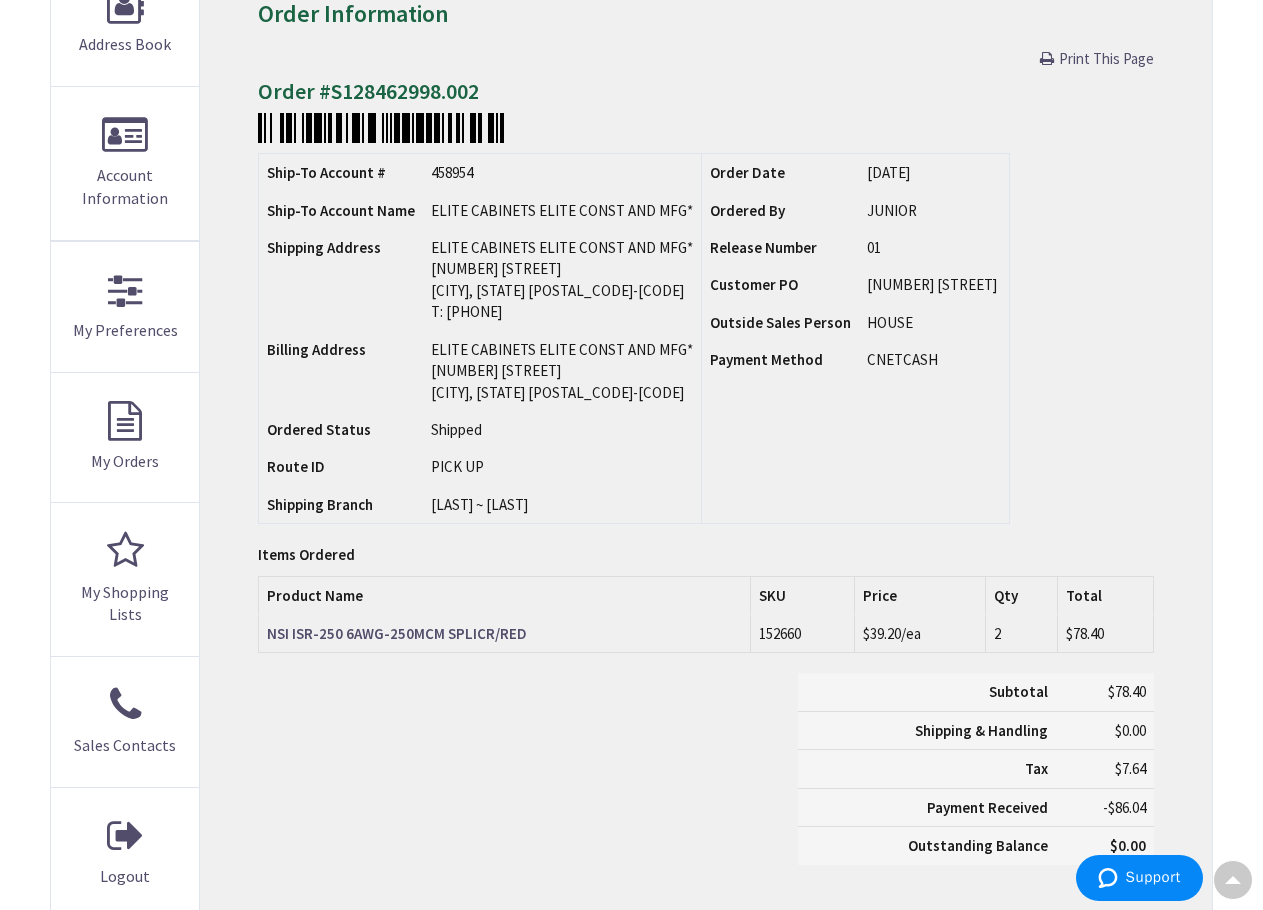 click on "Print This Page" at bounding box center [1106, 58] 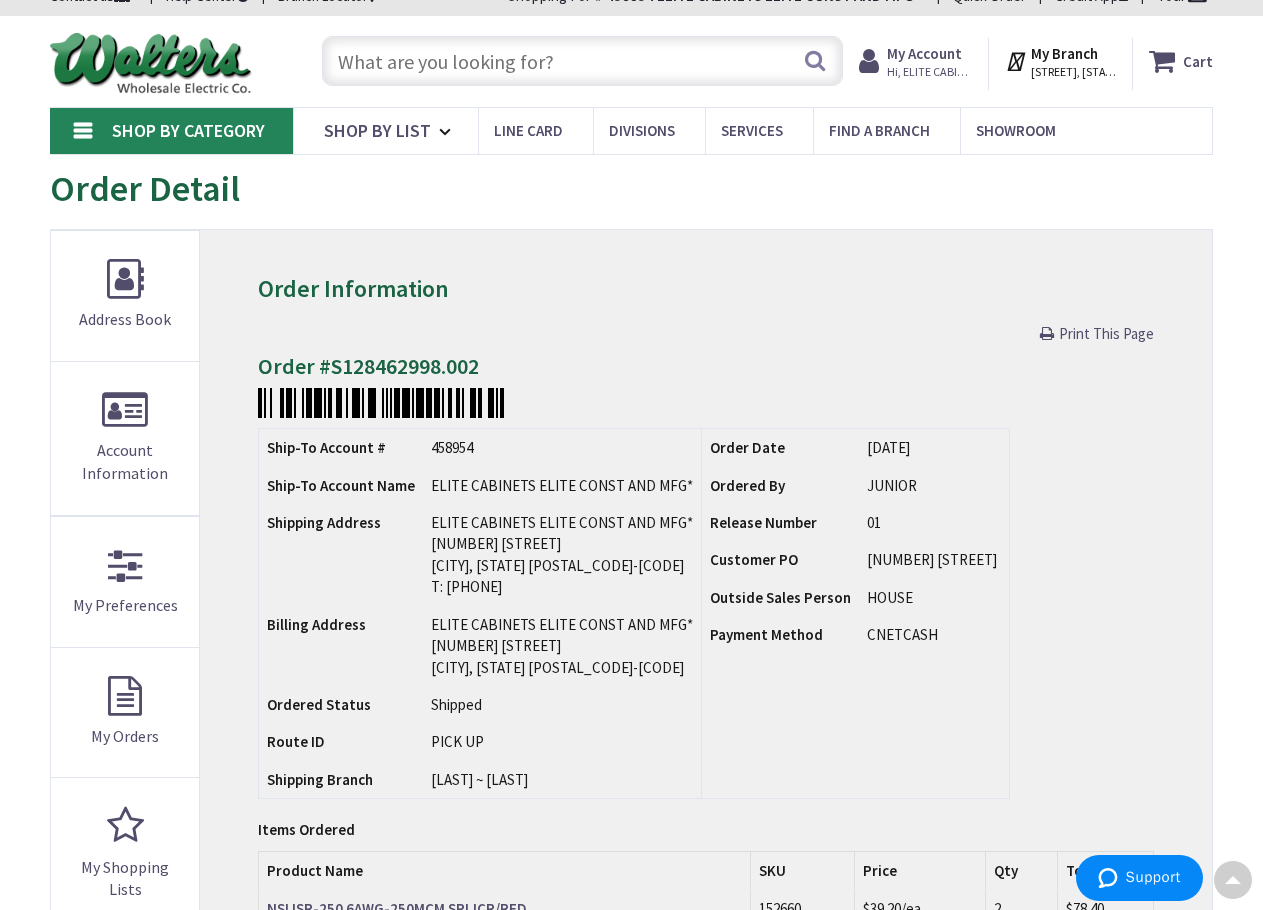 scroll, scrollTop: 0, scrollLeft: 0, axis: both 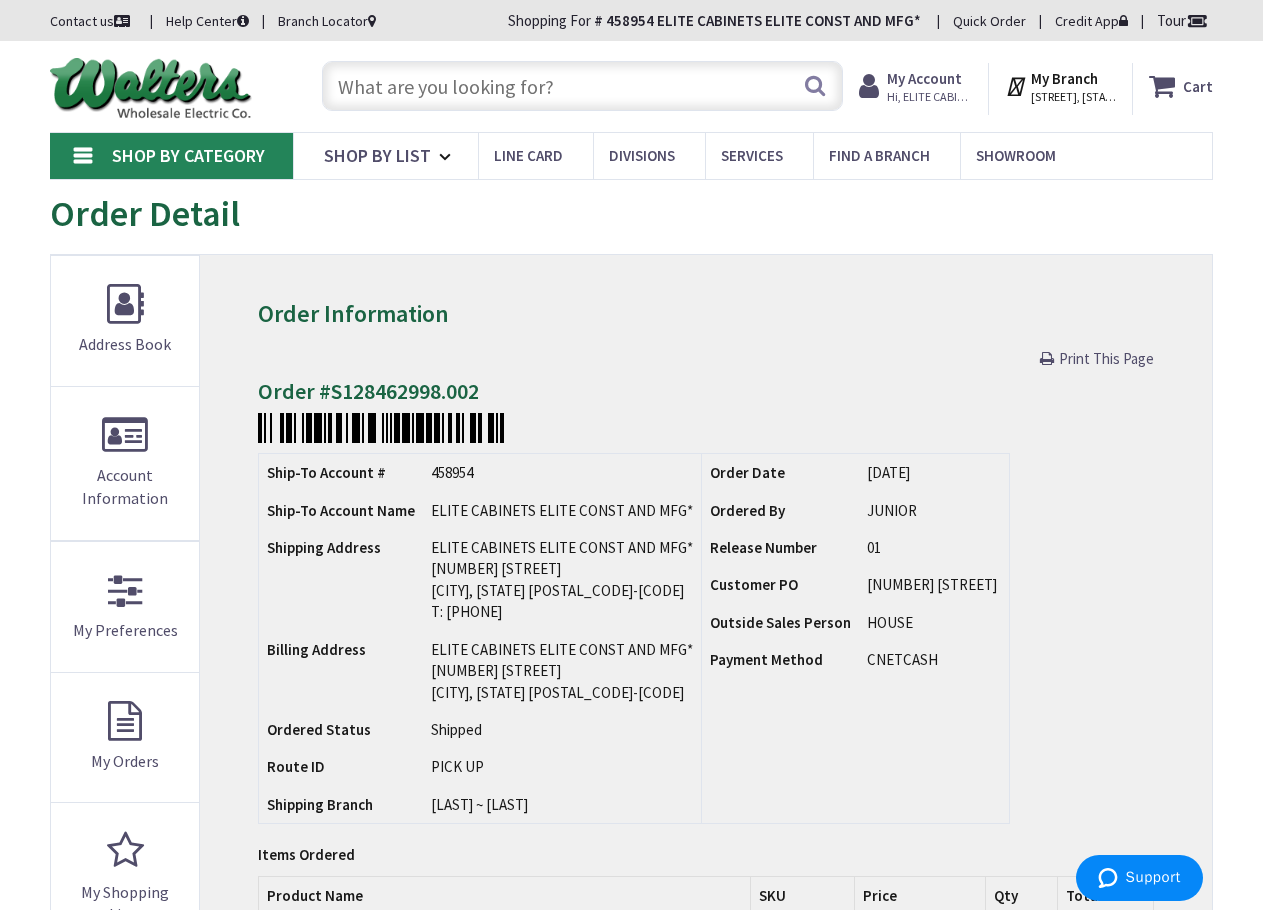 click on "Order #S128462998.002" at bounding box center [706, 391] 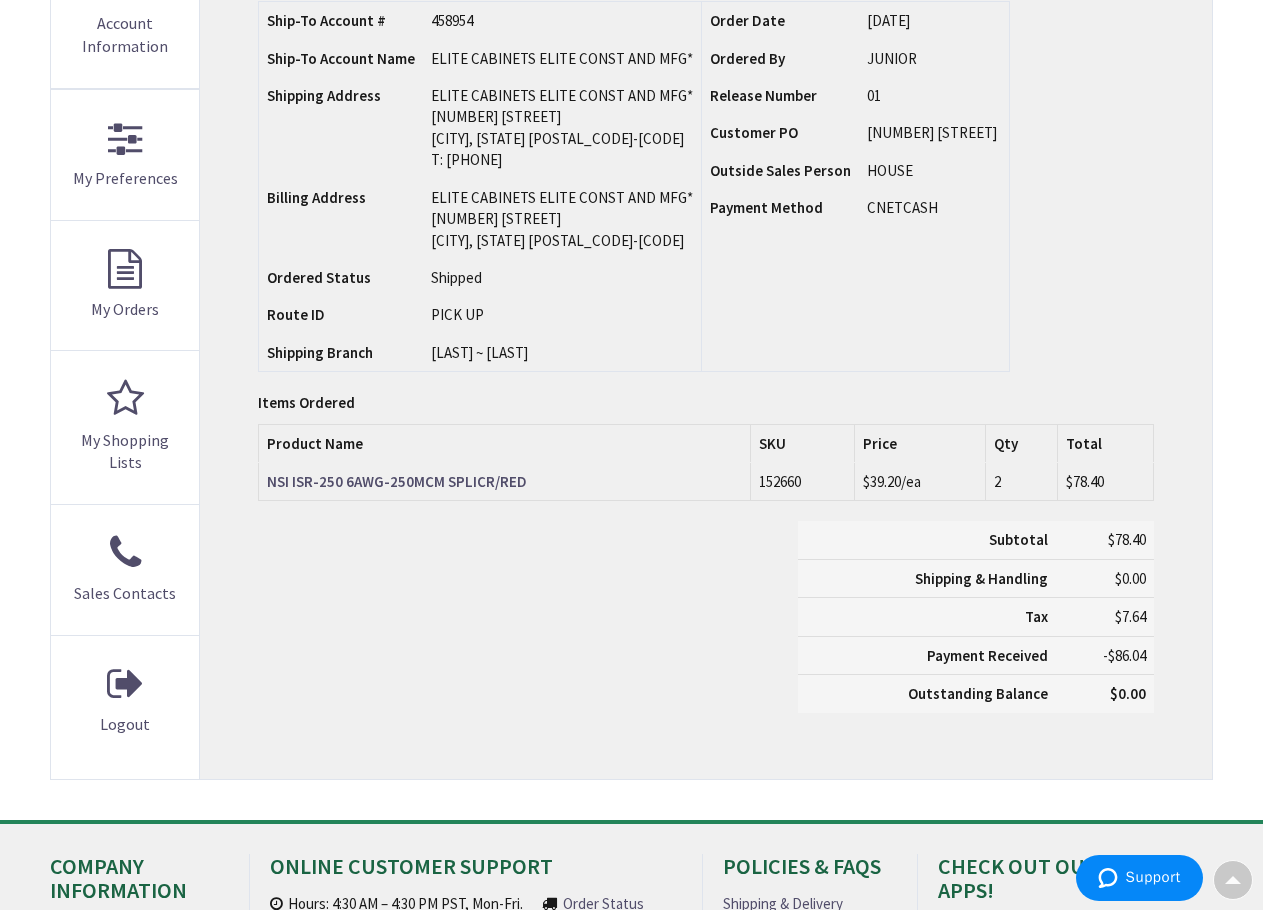 scroll, scrollTop: 500, scrollLeft: 0, axis: vertical 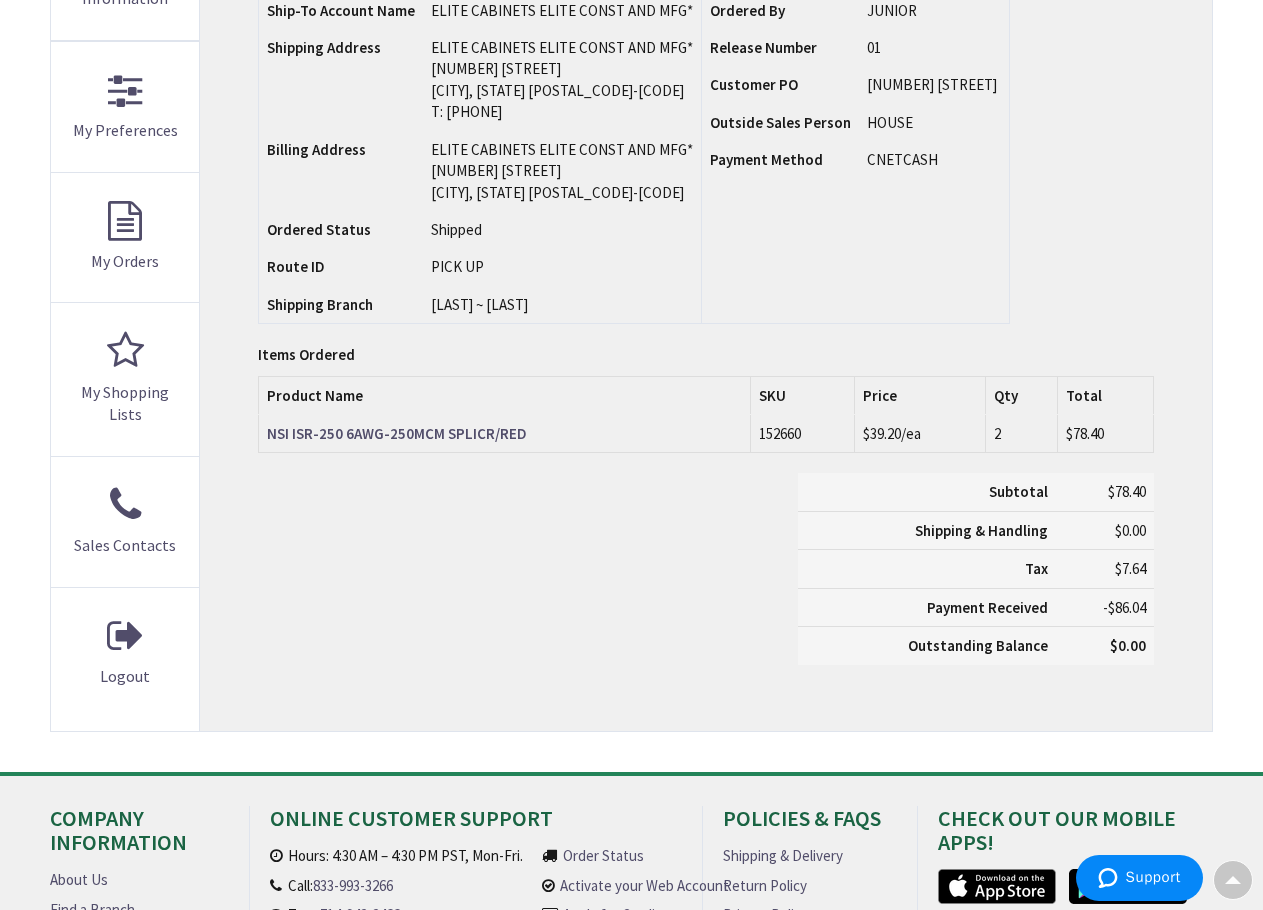 click on "-$86.04" at bounding box center (1124, 607) 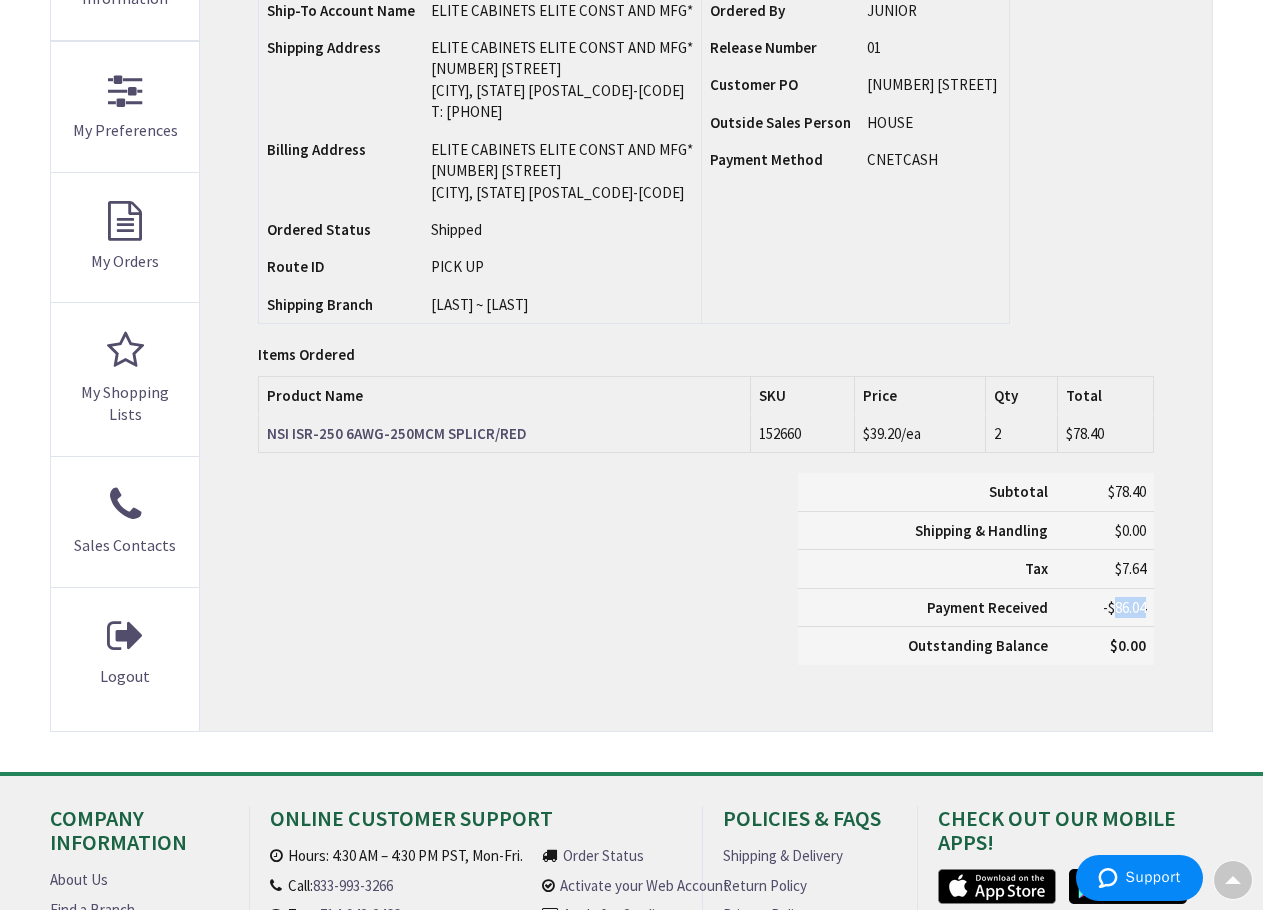click on "-$86.04" at bounding box center [1124, 607] 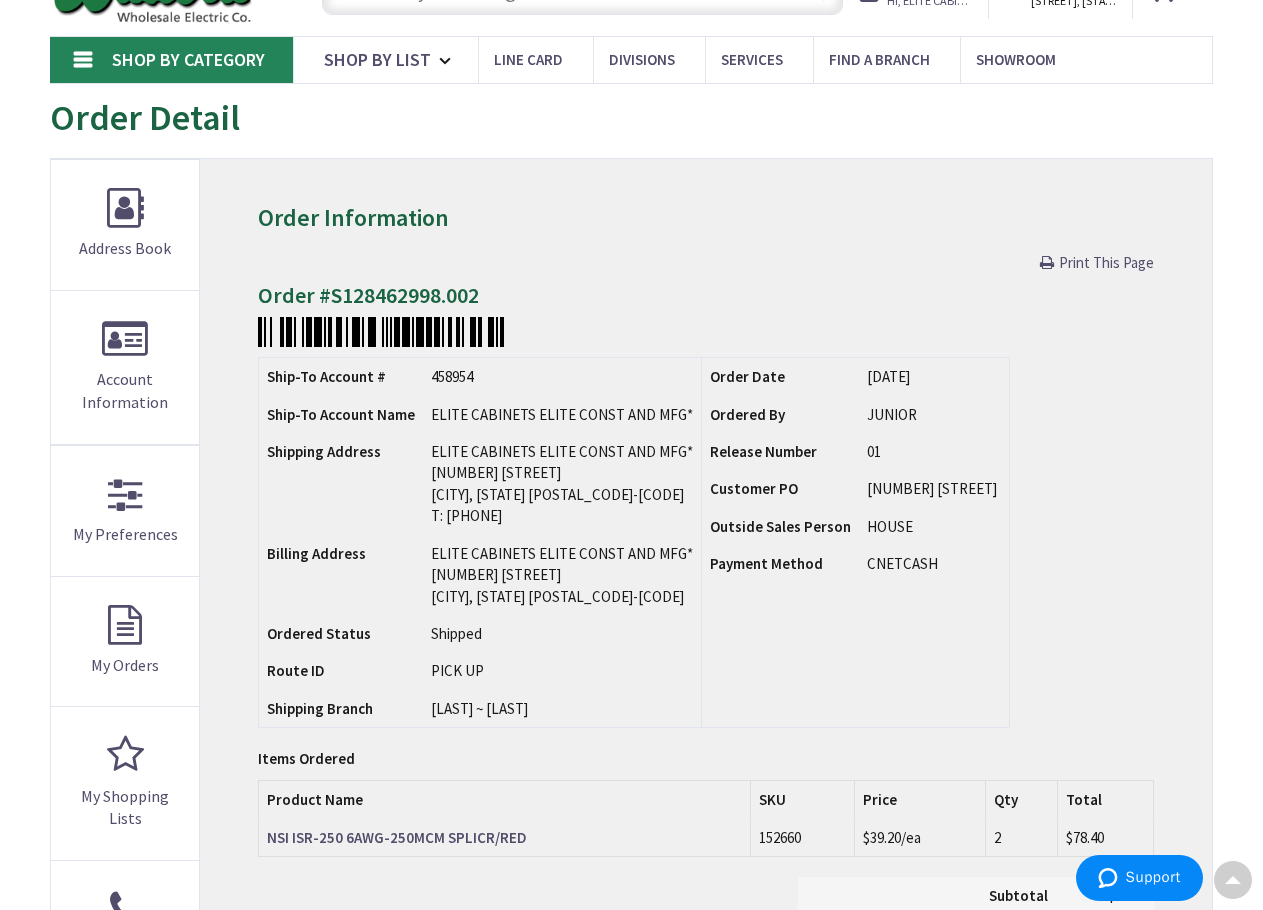 scroll, scrollTop: 0, scrollLeft: 0, axis: both 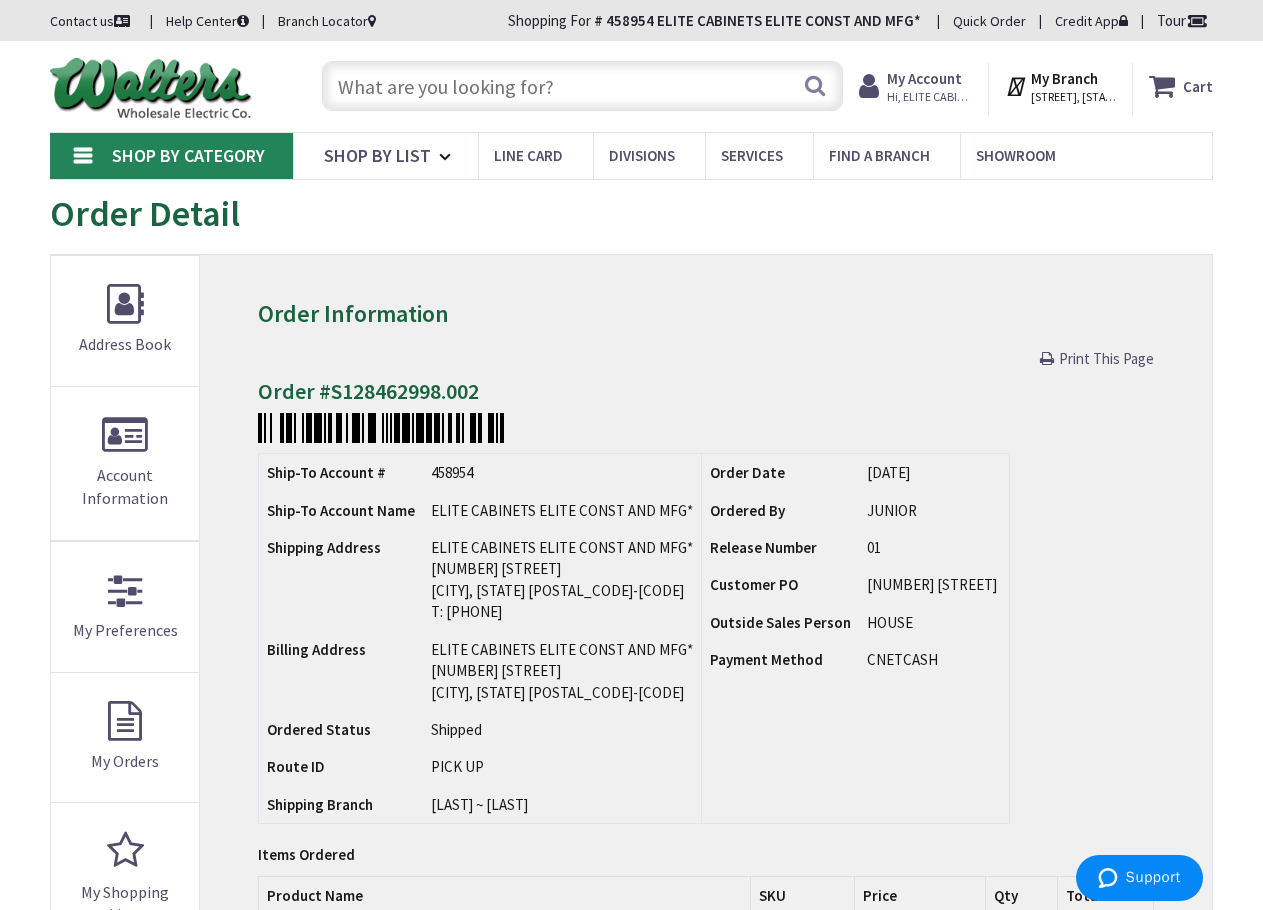click on "Order #S128462998.002" at bounding box center [706, 391] 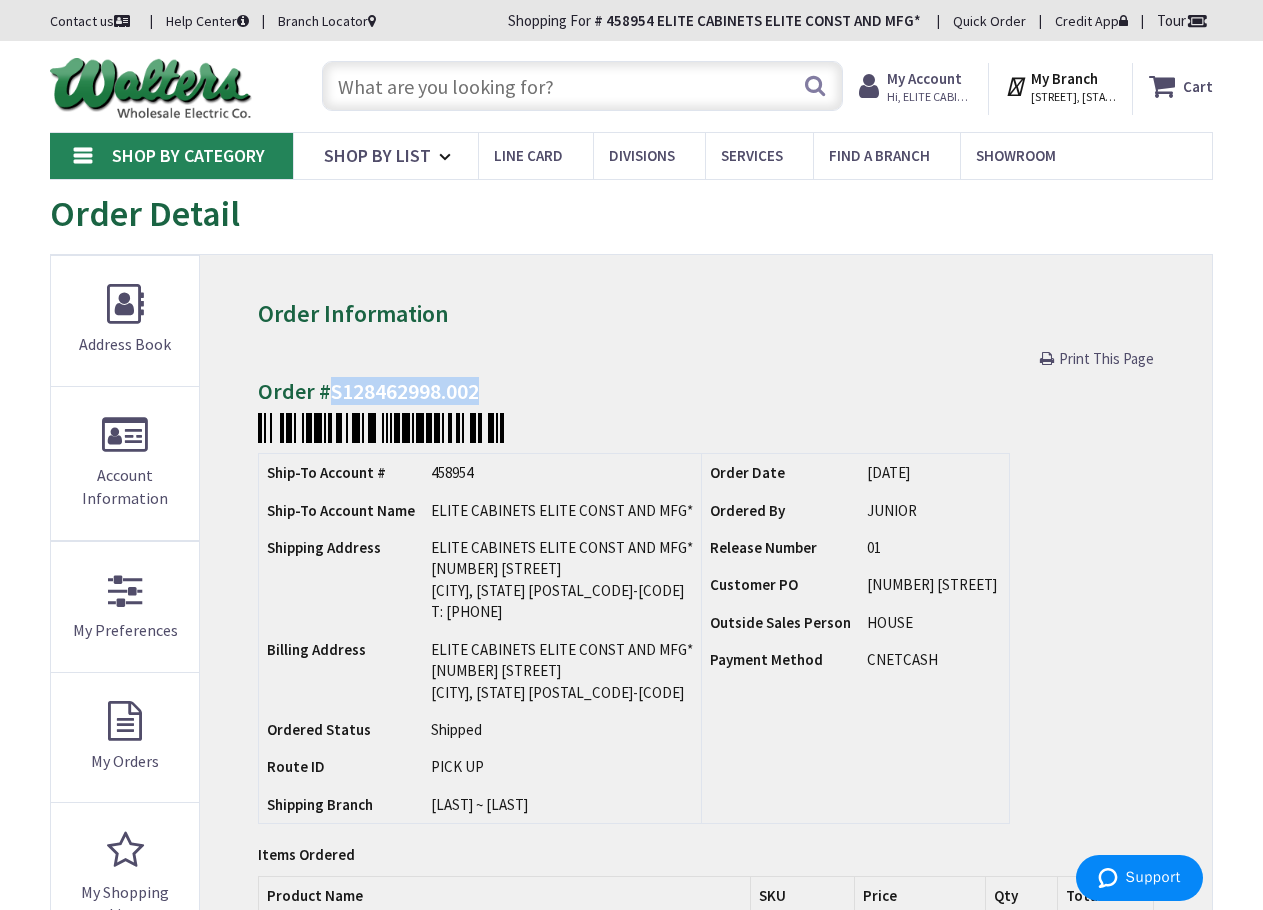click on "Order #S128462998.002" at bounding box center [706, 391] 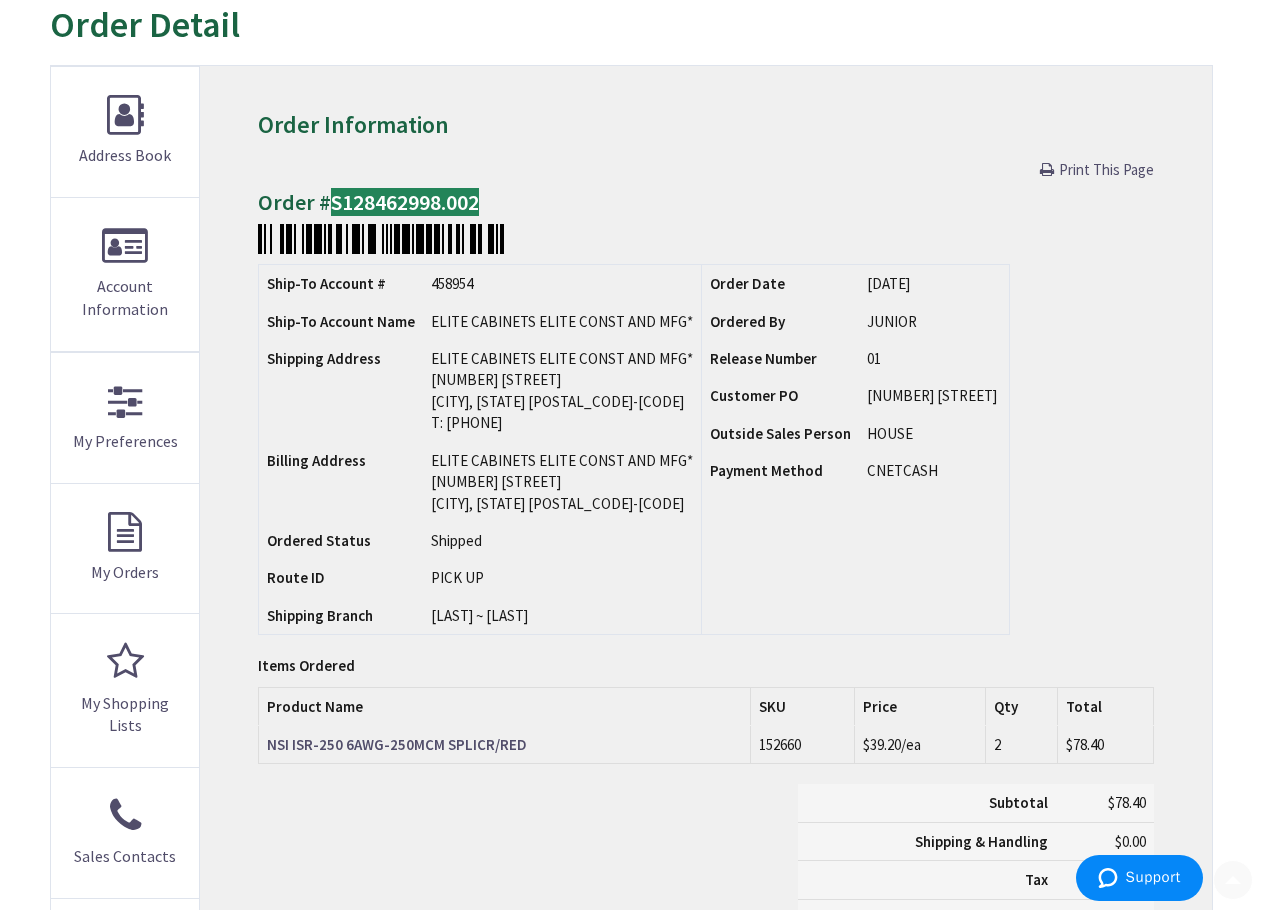 scroll, scrollTop: 500, scrollLeft: 0, axis: vertical 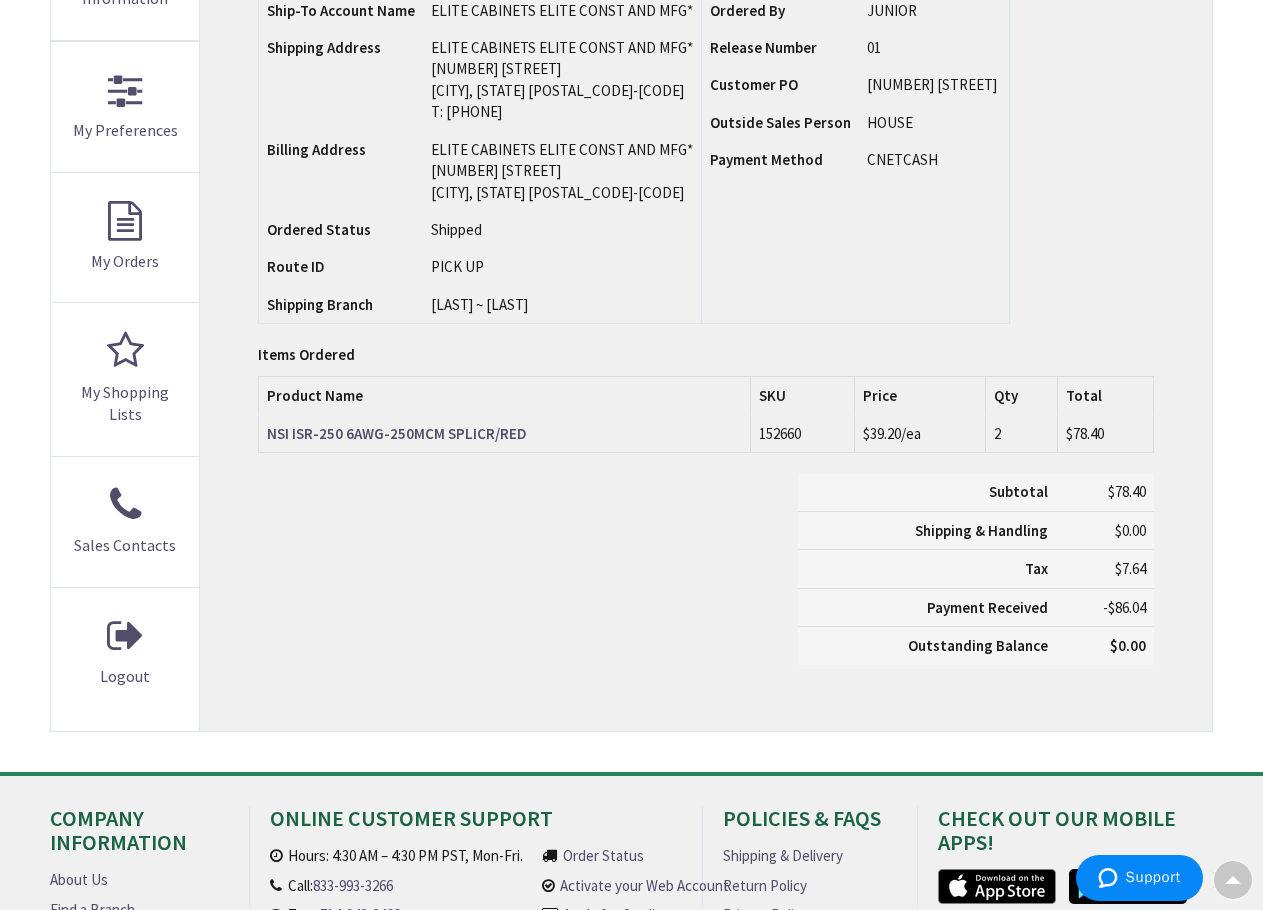 click on "-$86.04" at bounding box center [1124, 607] 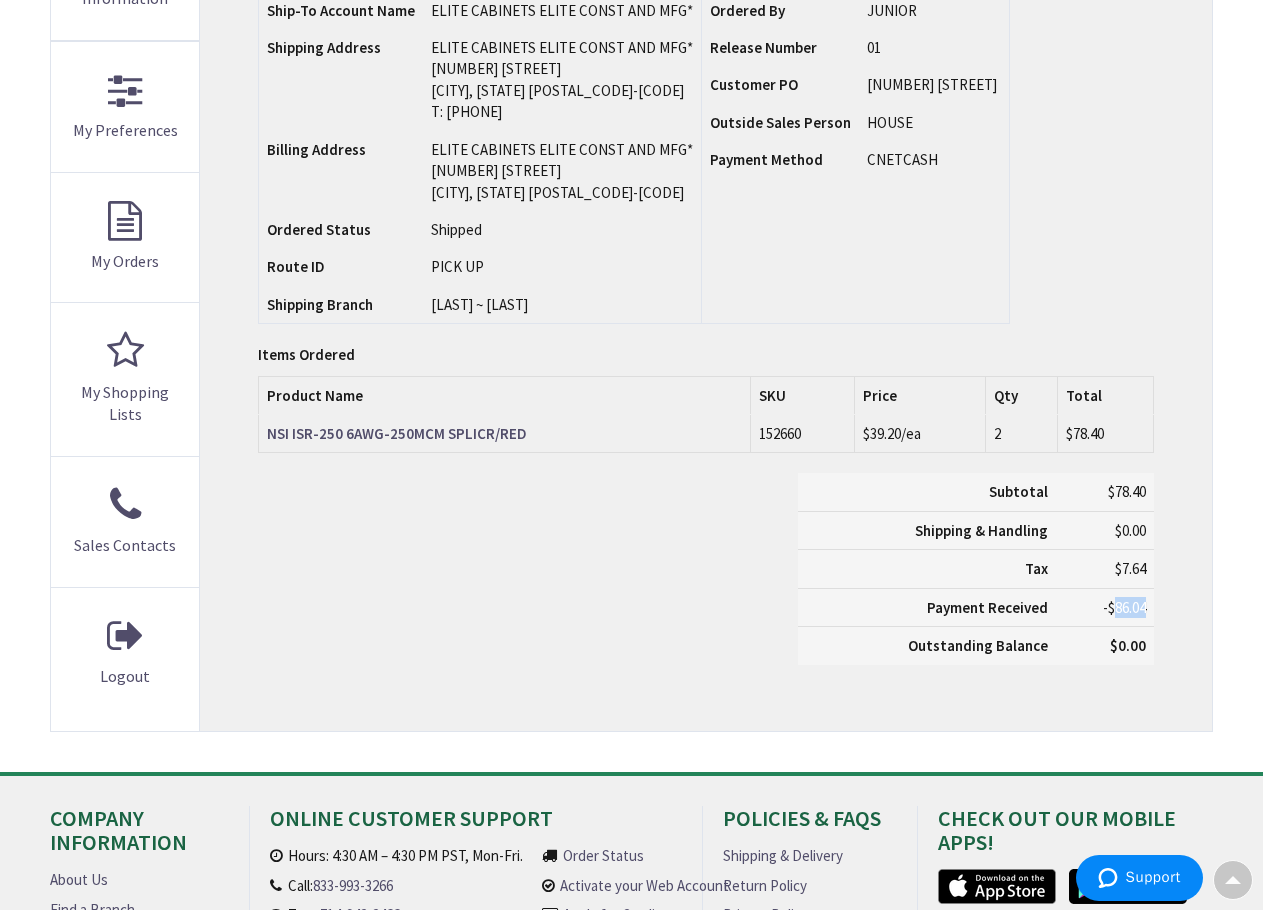 click on "-$86.04" at bounding box center (1124, 607) 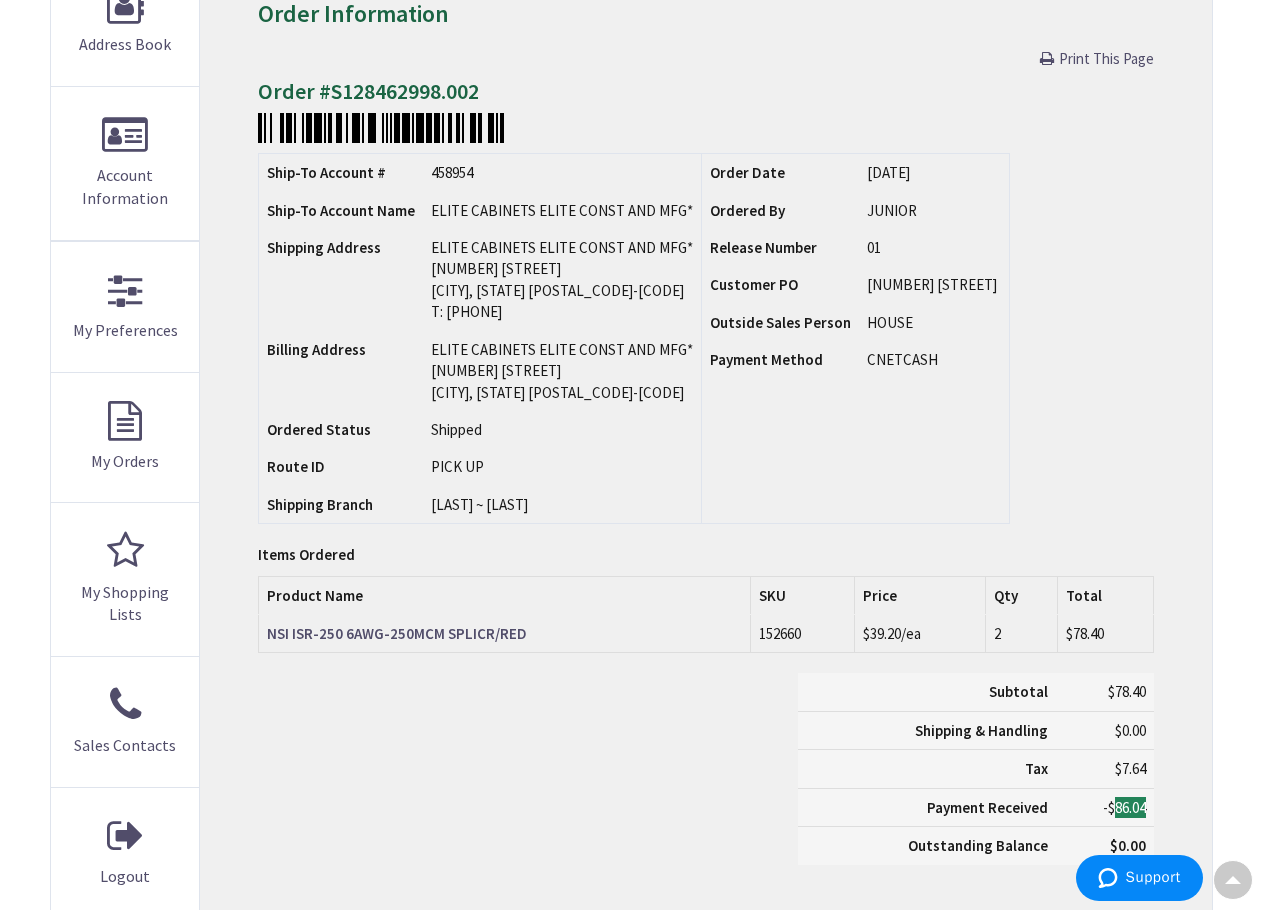 scroll, scrollTop: 400, scrollLeft: 0, axis: vertical 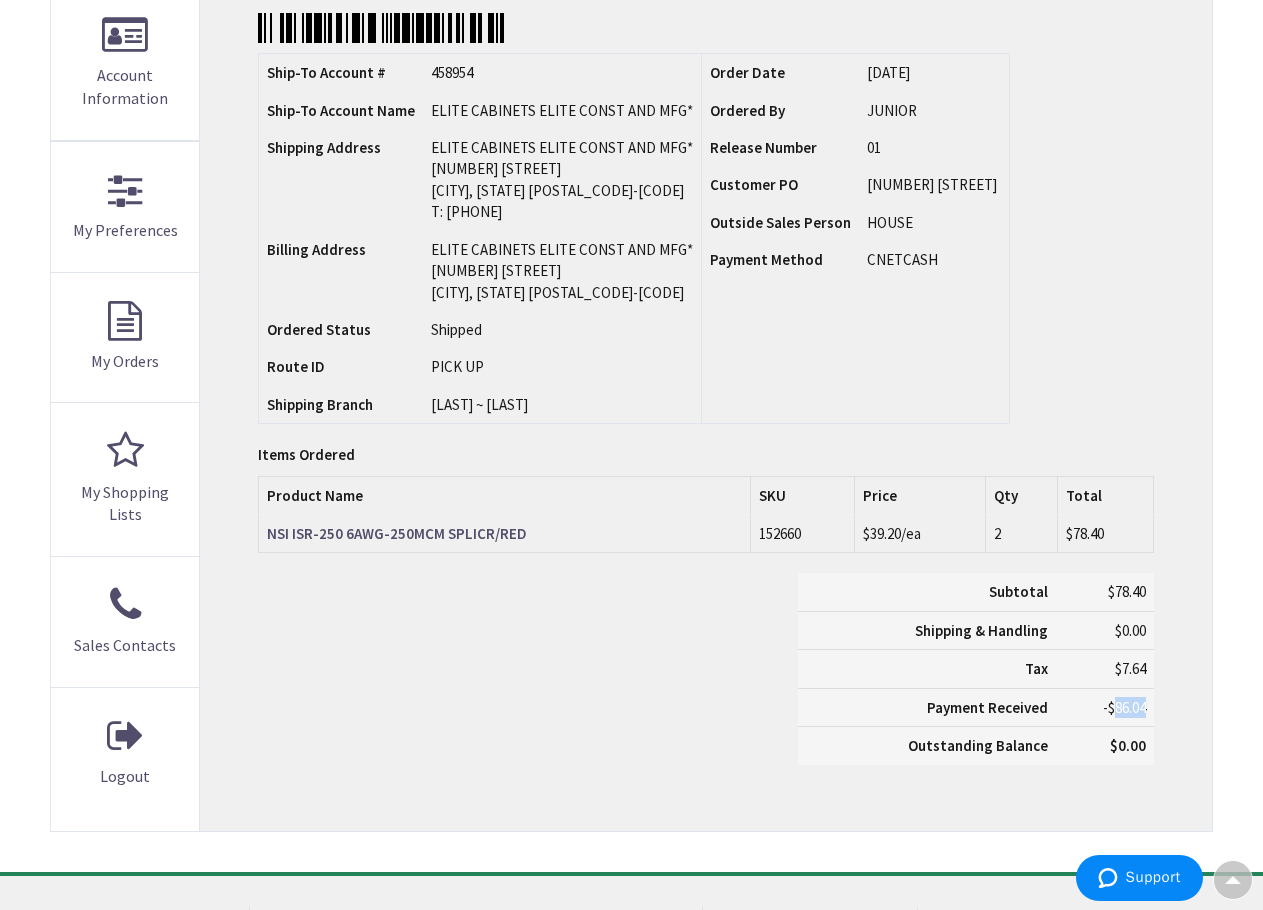 click on "NSI ISR-250 6AWG-250MCM SPLICR/RED" at bounding box center (397, 533) 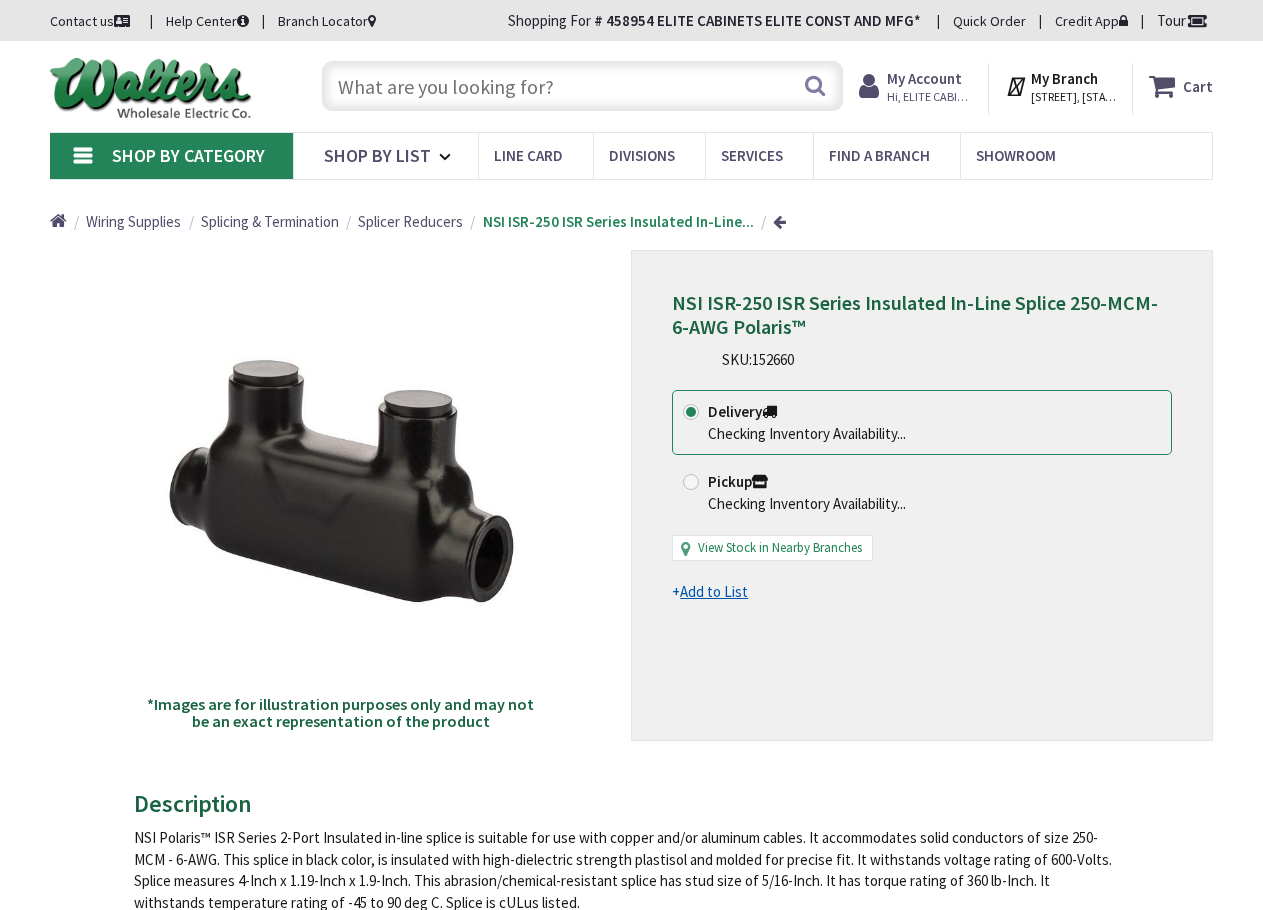 scroll, scrollTop: 0, scrollLeft: 0, axis: both 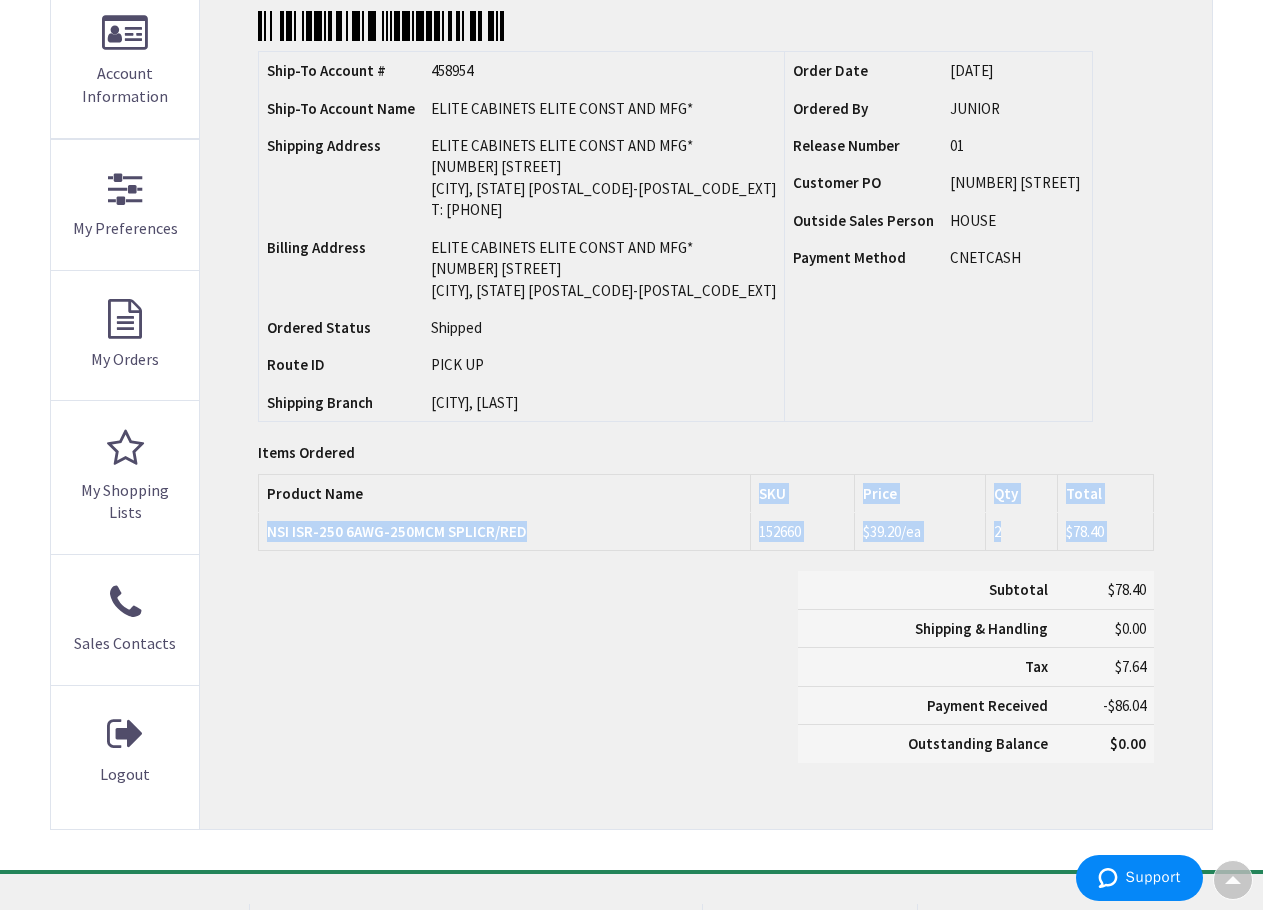 drag, startPoint x: 644, startPoint y: 593, endPoint x: 494, endPoint y: 723, distance: 198.49434 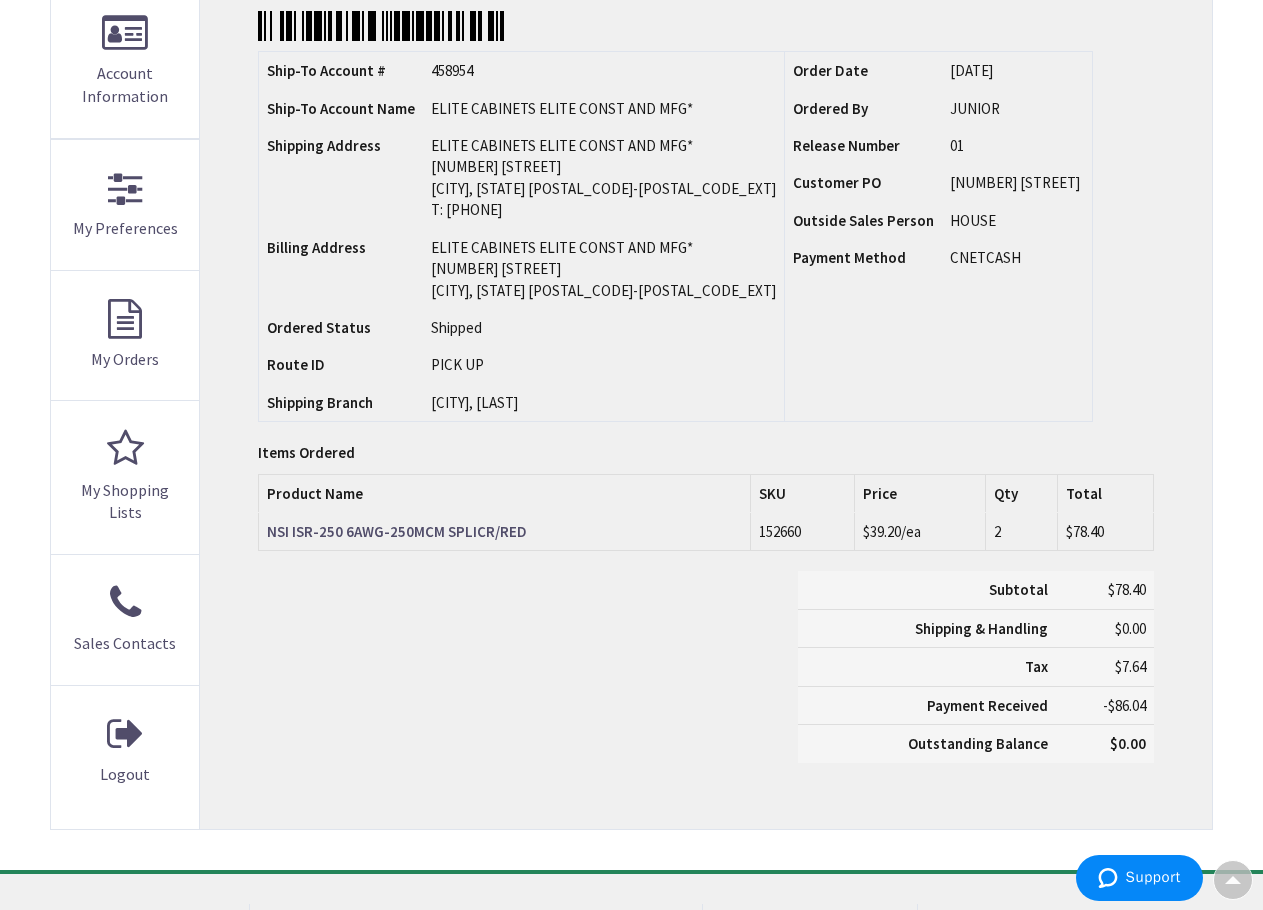 click on "Subtotal
$78.40
Shipping & Handling
$0.00
Tax
$7.64
Payment Received" at bounding box center (706, 676) 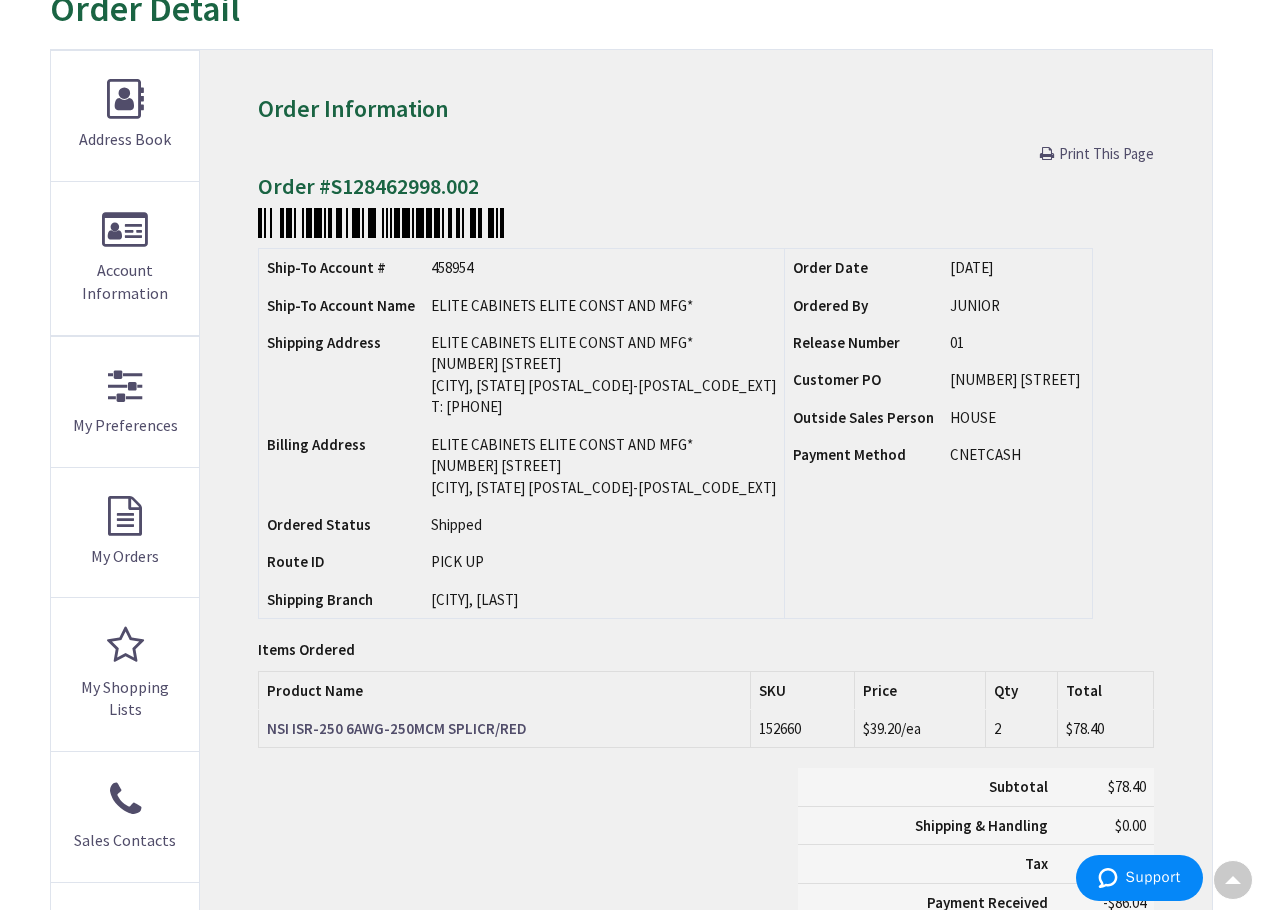 scroll, scrollTop: 0, scrollLeft: 0, axis: both 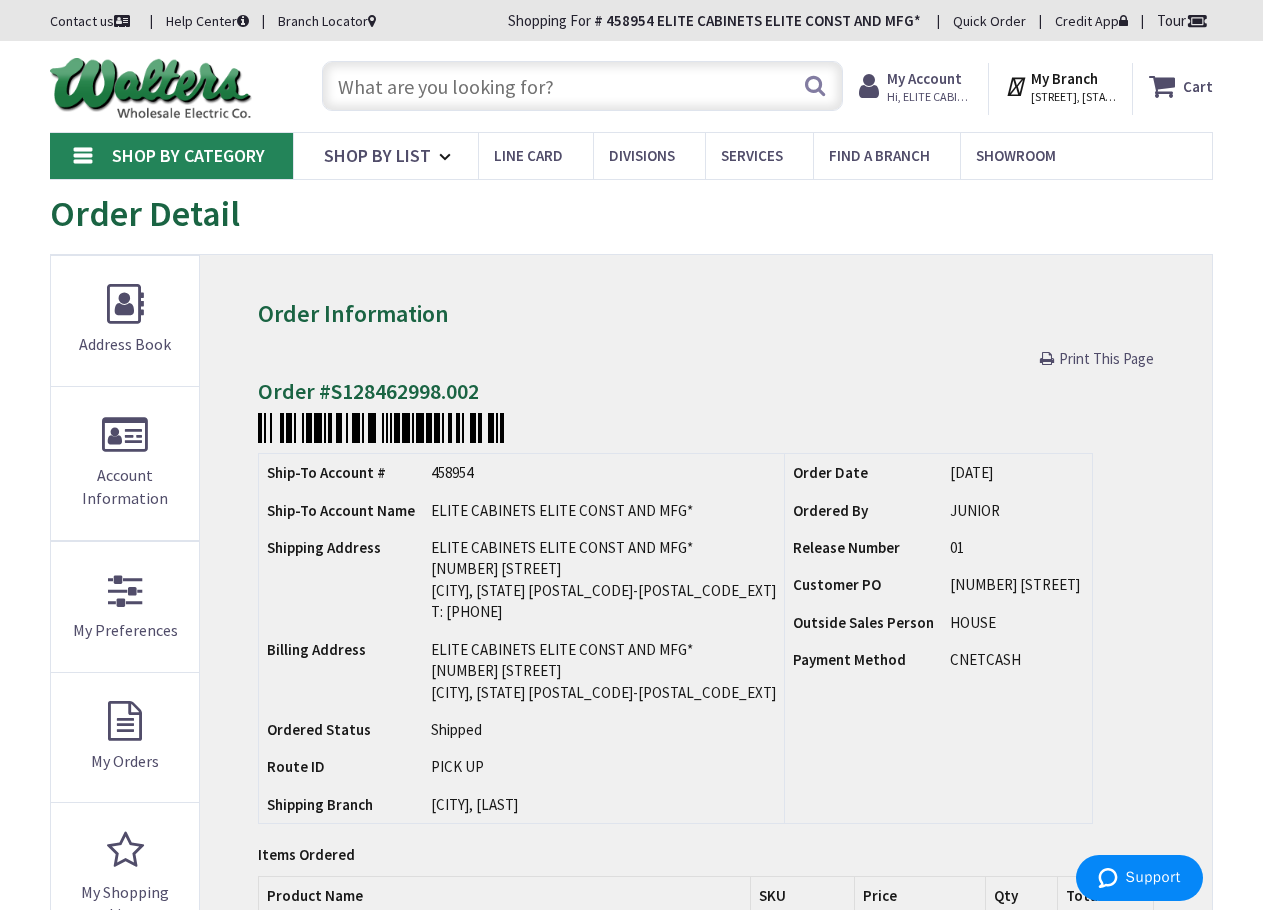 click on "Print This Page" at bounding box center (1106, 358) 